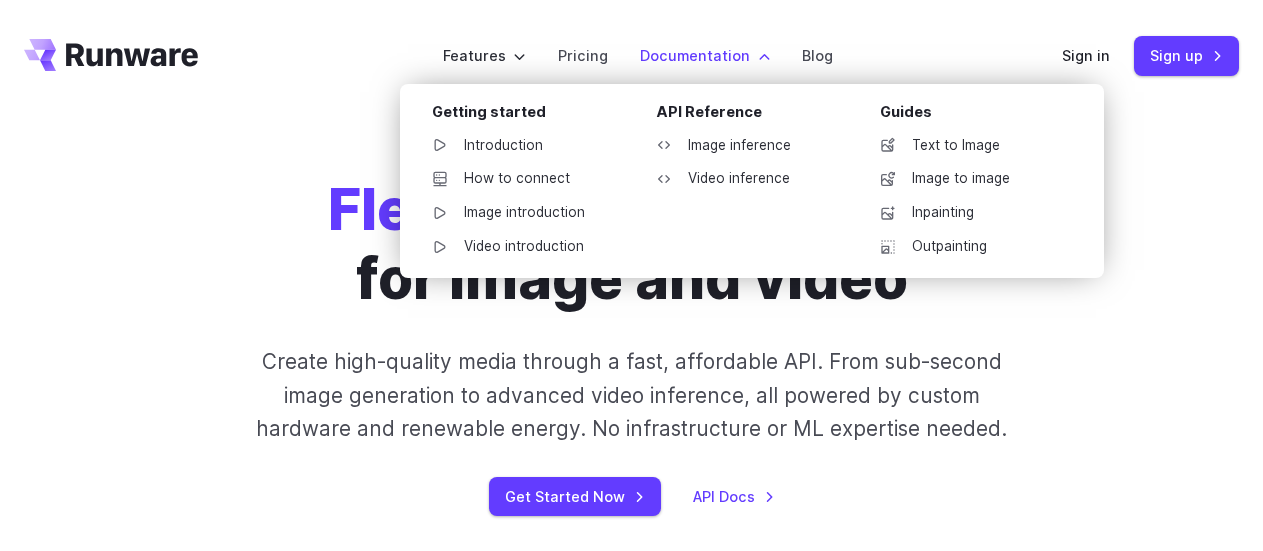 scroll, scrollTop: 0, scrollLeft: 0, axis: both 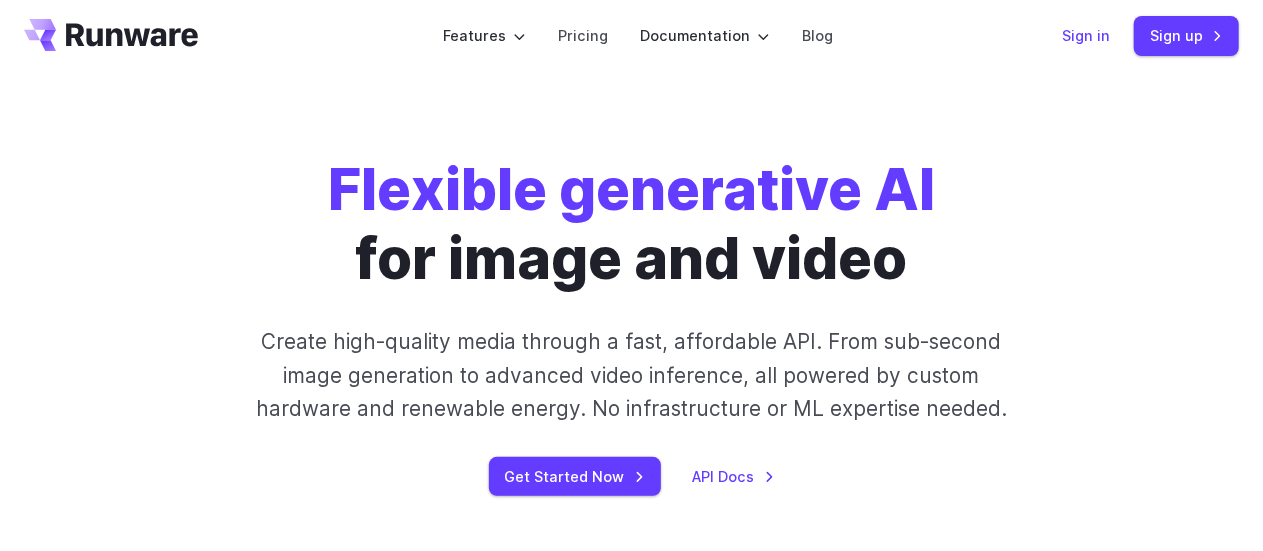 click on "Sign in" at bounding box center [1086, 35] 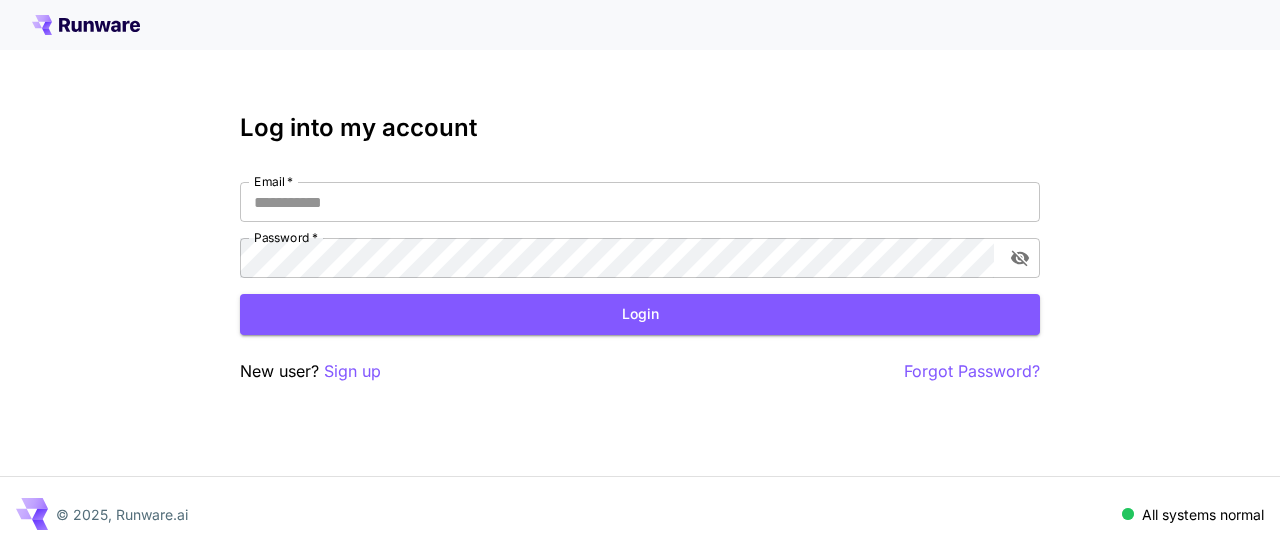 scroll, scrollTop: 0, scrollLeft: 0, axis: both 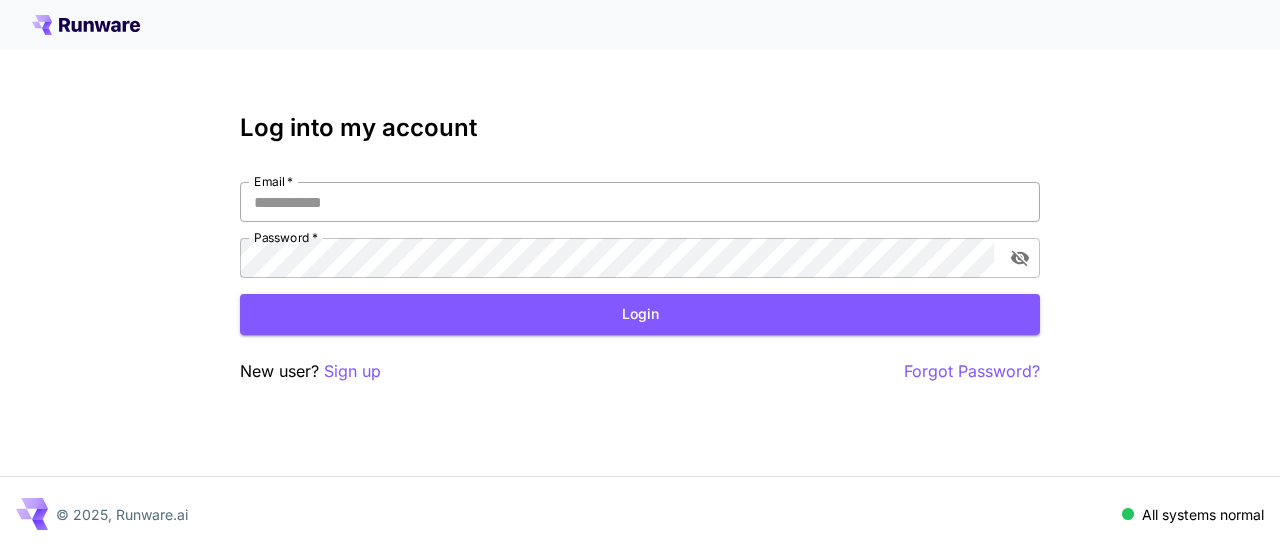 click on "Email   *" at bounding box center [640, 202] 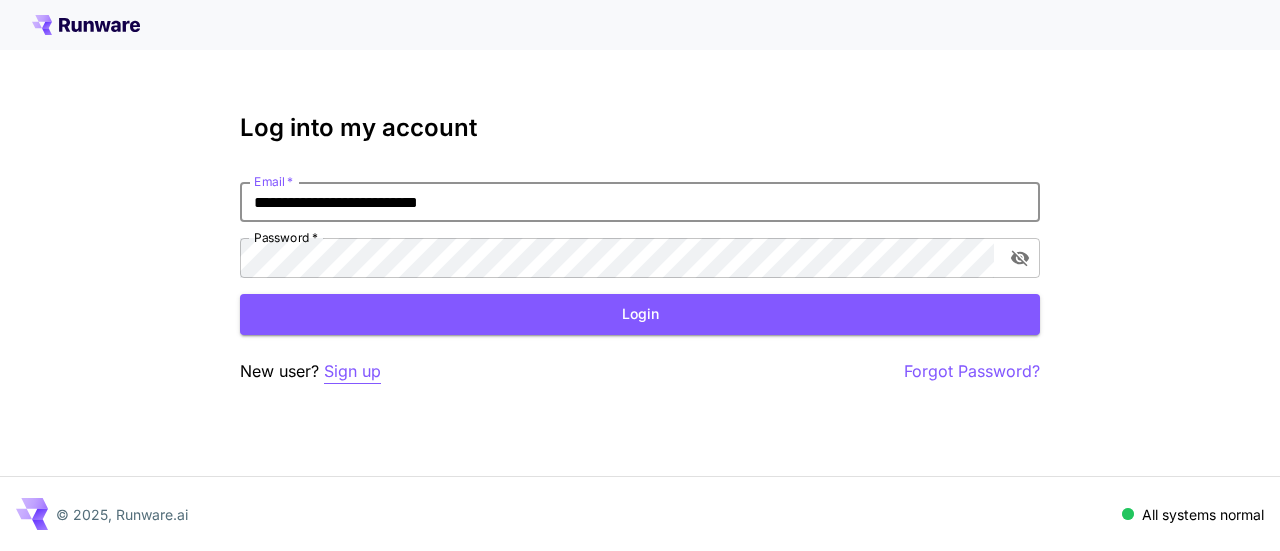 type on "**********" 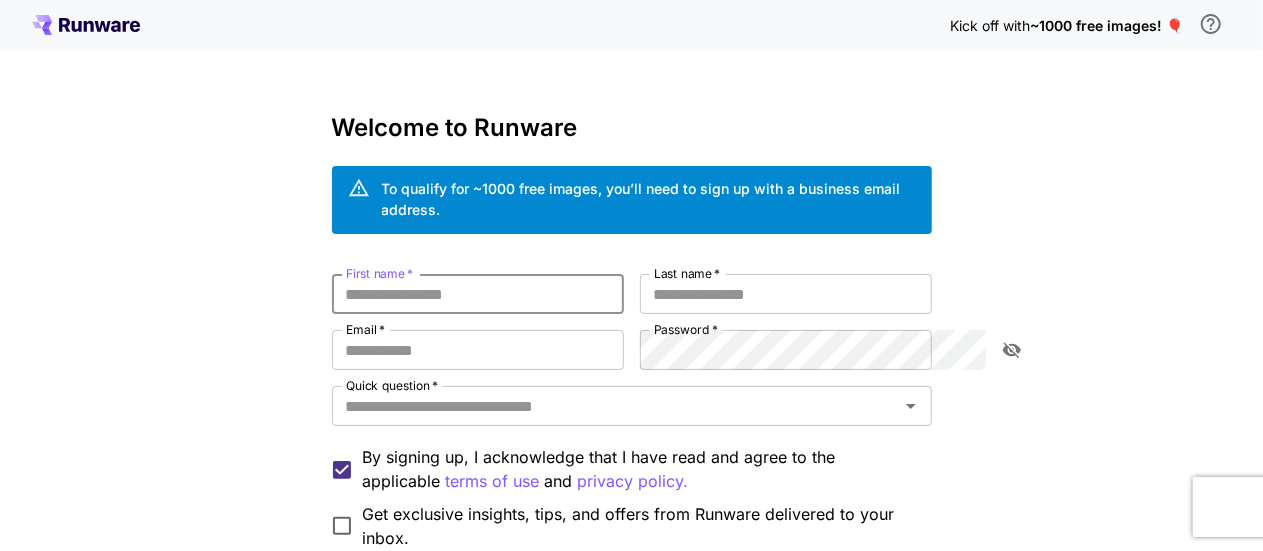 click on "First name   *" at bounding box center (478, 294) 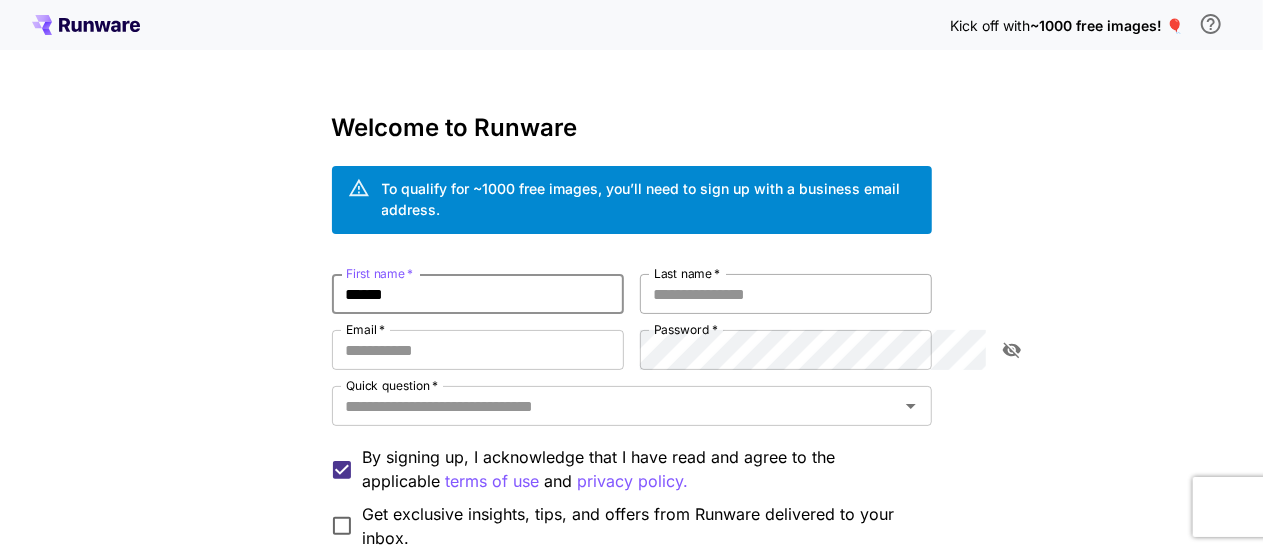 type on "******" 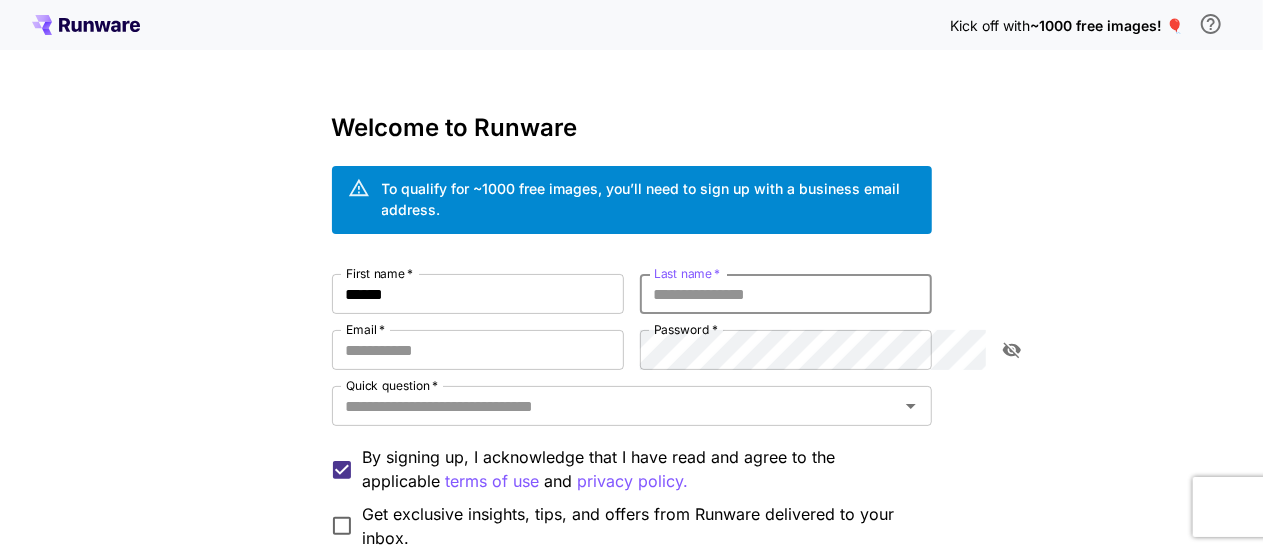 click on "Last name   *" at bounding box center (786, 294) 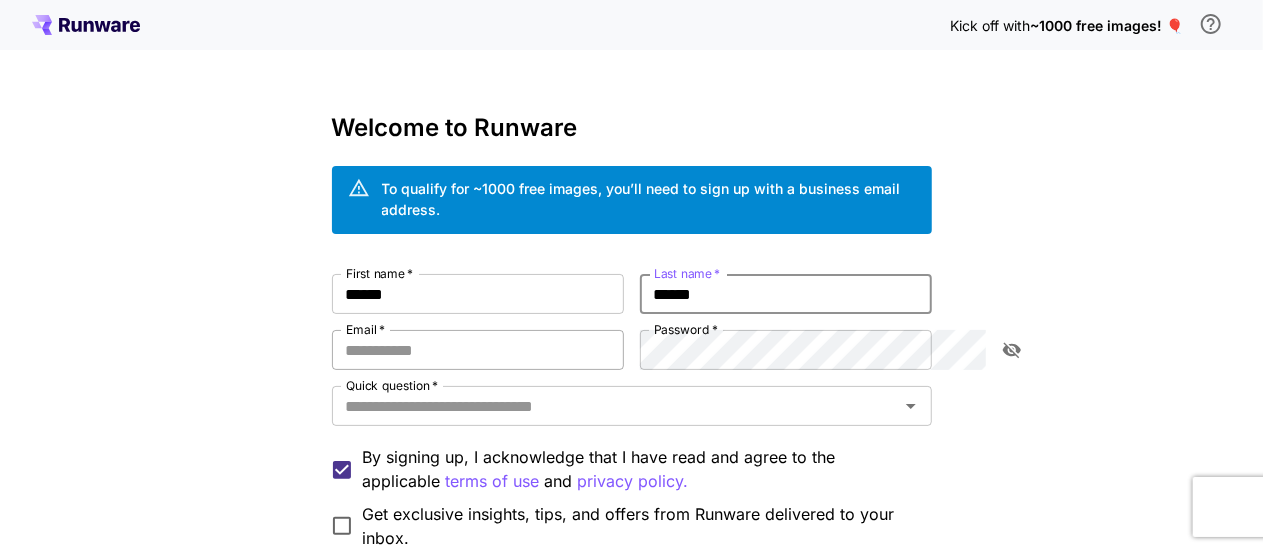 type on "******" 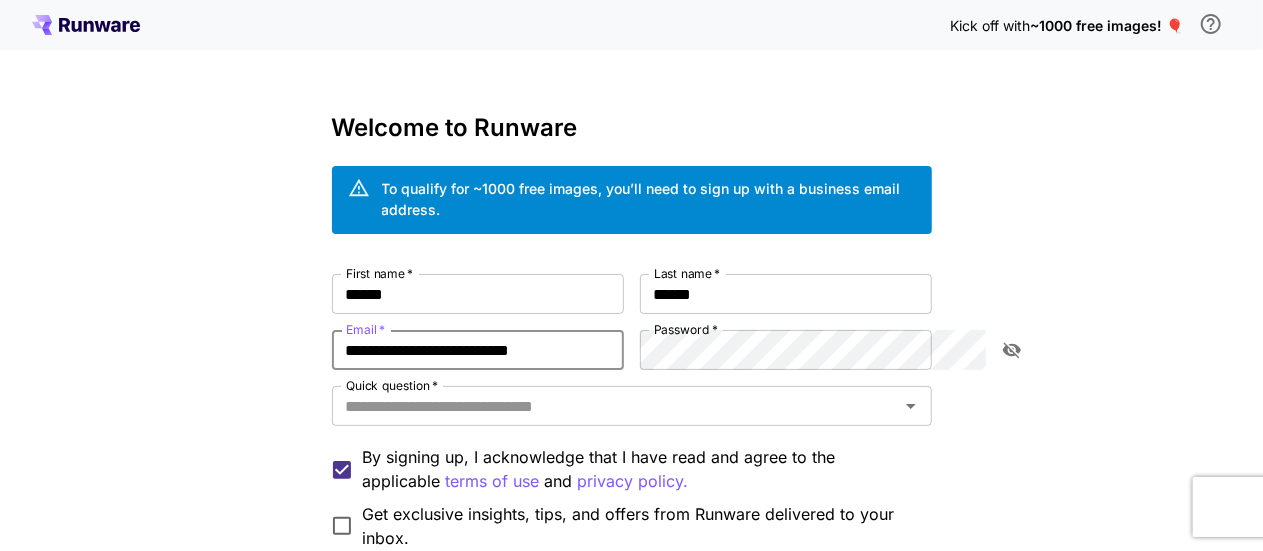 type on "**********" 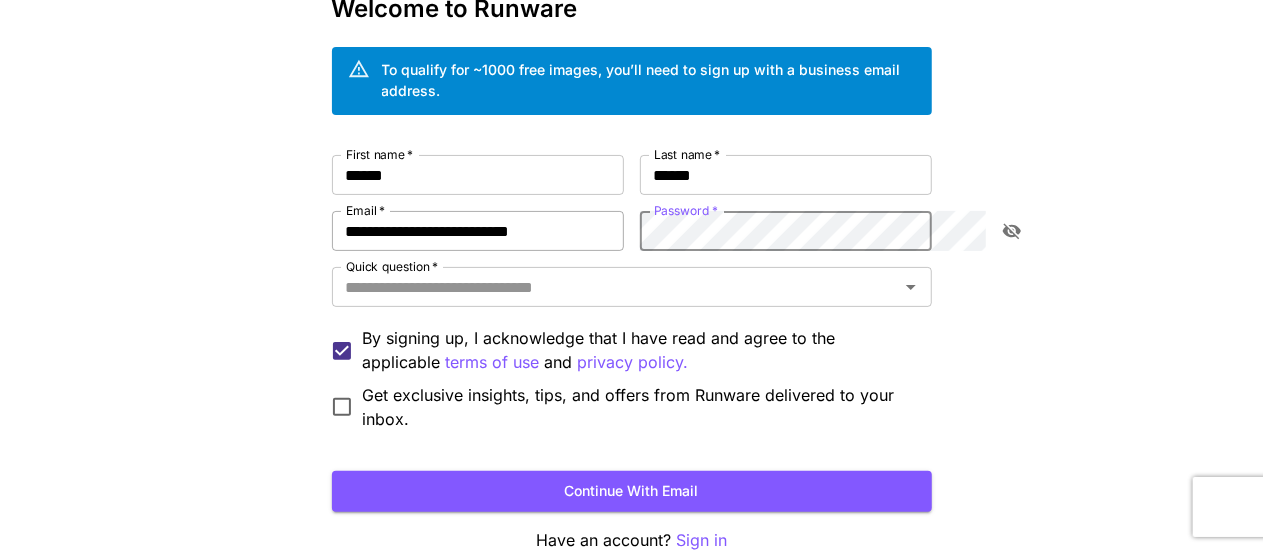 scroll, scrollTop: 122, scrollLeft: 0, axis: vertical 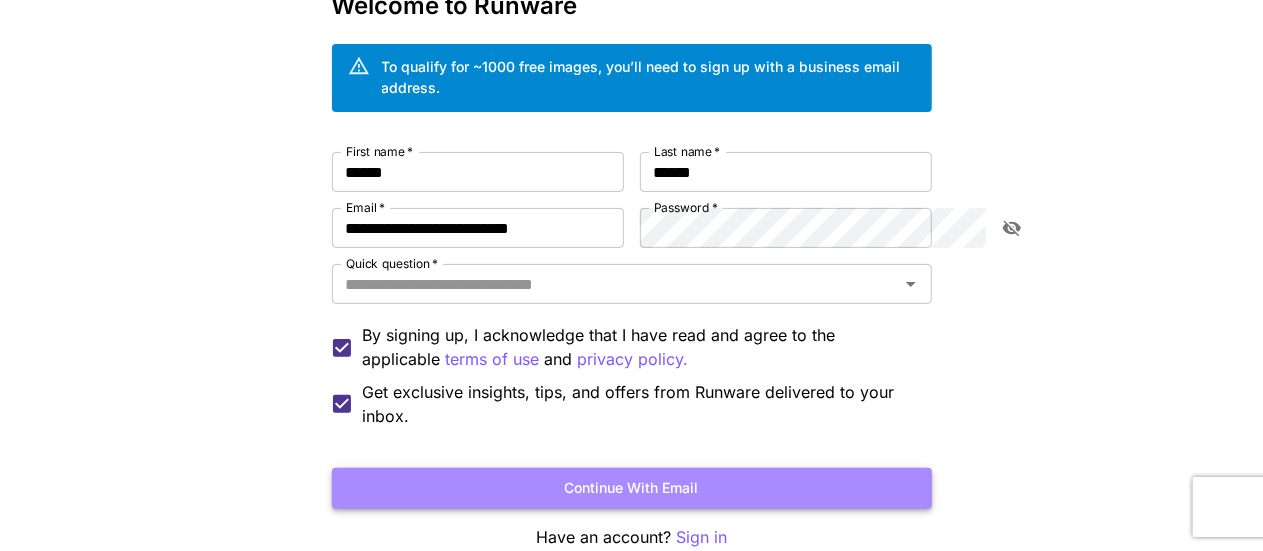 click on "Continue with email" at bounding box center [632, 488] 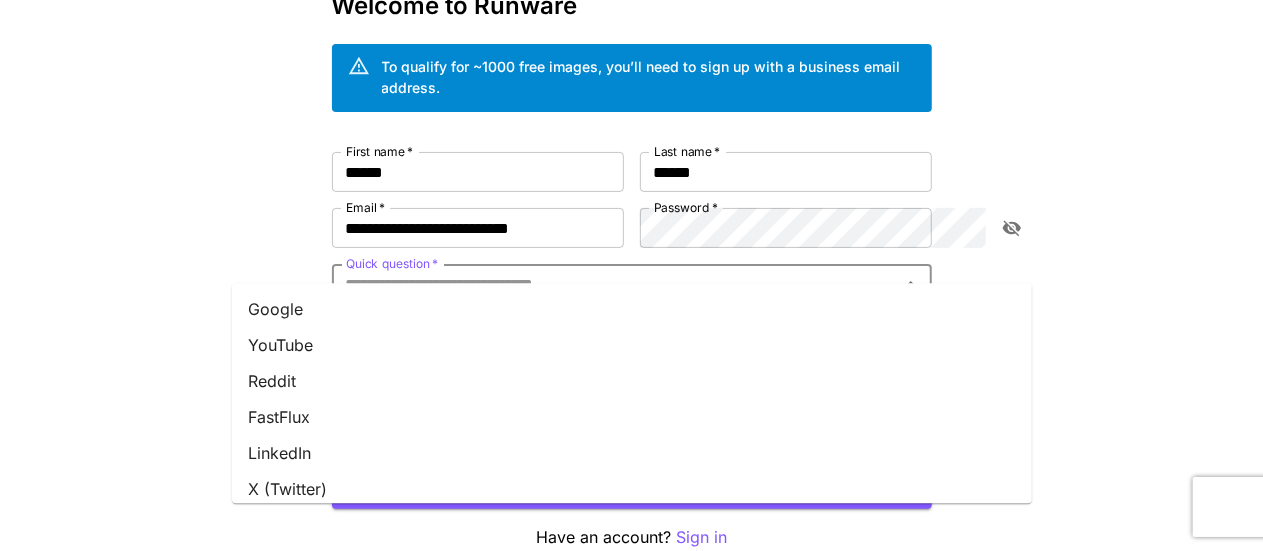 click on "Quick question   *" at bounding box center [615, 284] 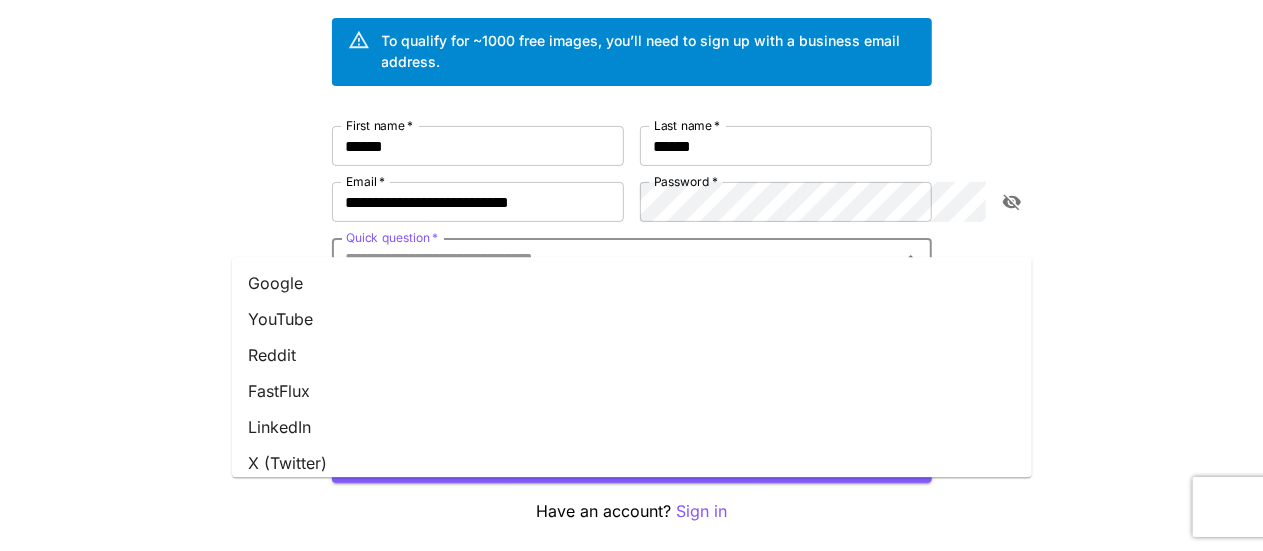 scroll, scrollTop: 148, scrollLeft: 0, axis: vertical 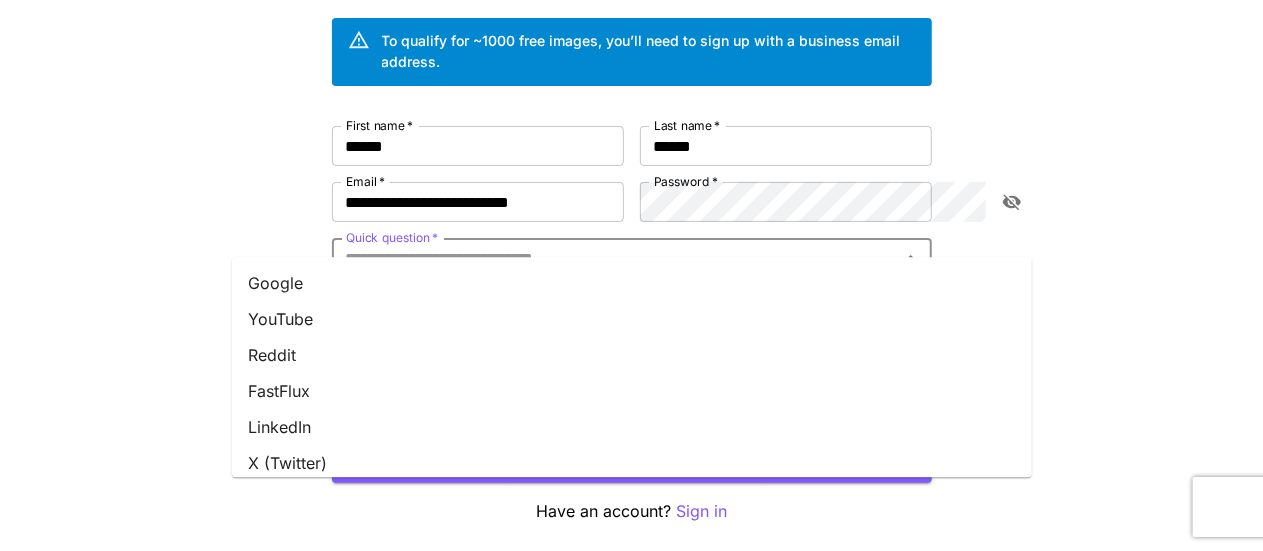 click on "Google" at bounding box center [632, 283] 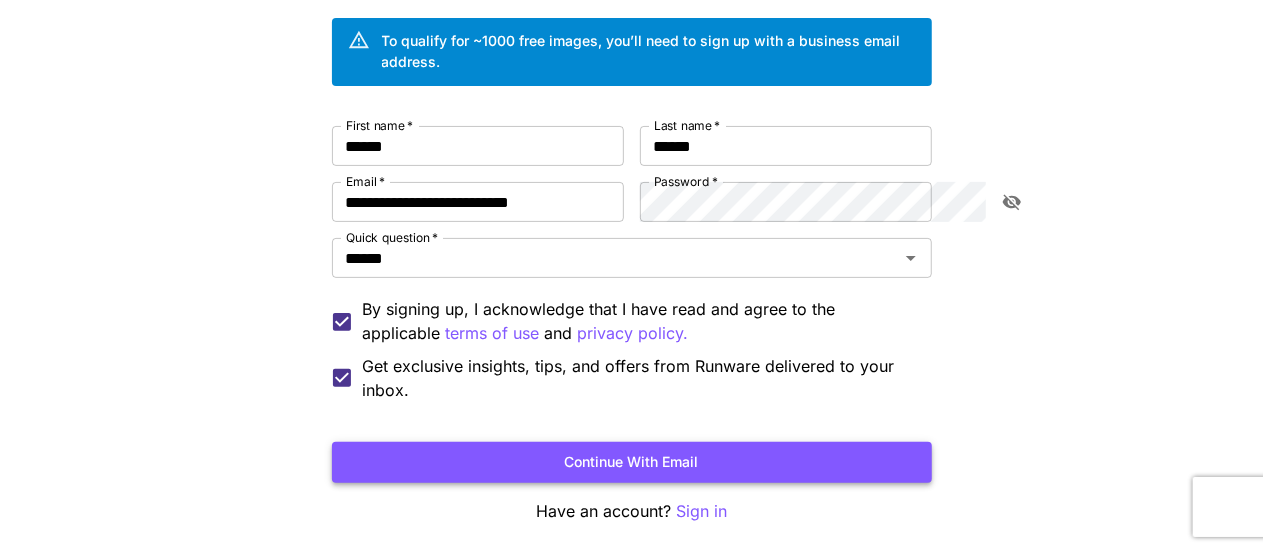click on "Continue with email" at bounding box center (632, 462) 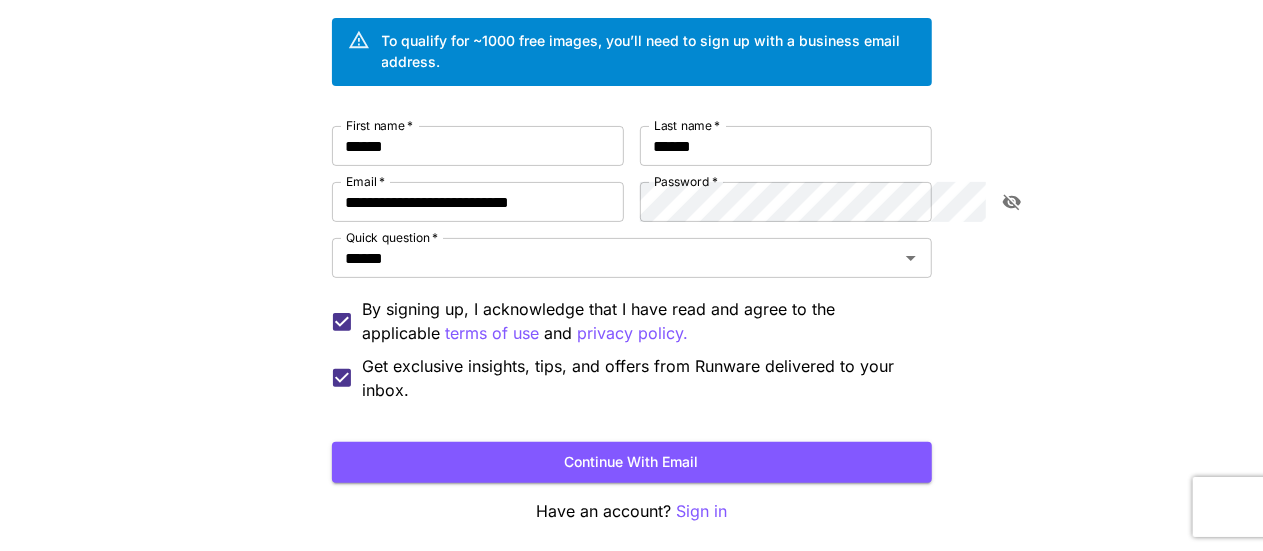 scroll, scrollTop: 0, scrollLeft: 0, axis: both 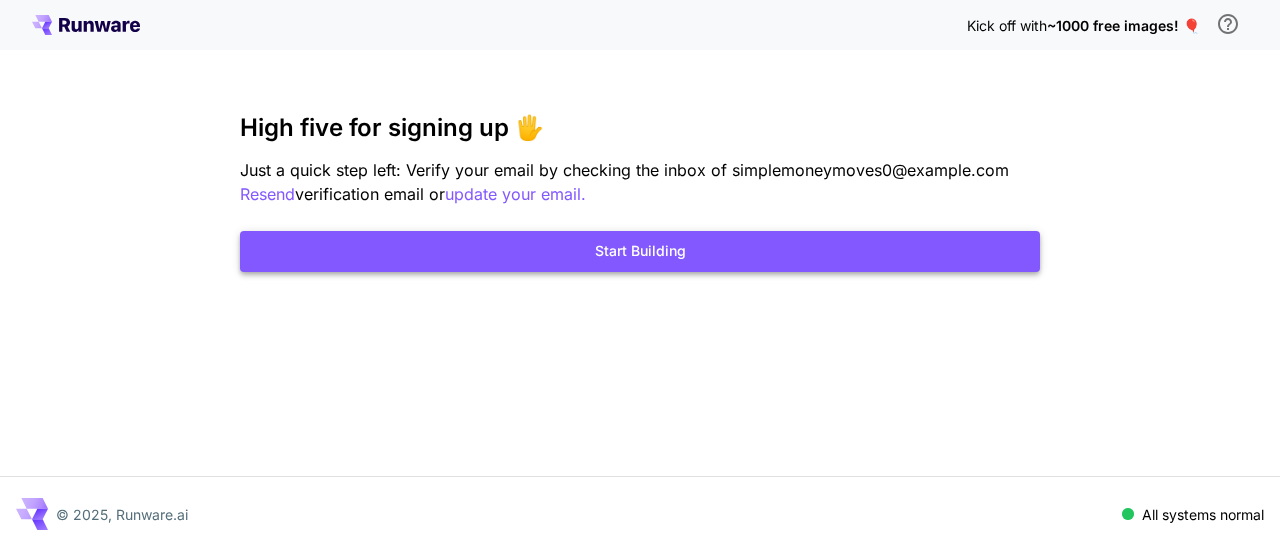 click on "Start Building" at bounding box center [640, 251] 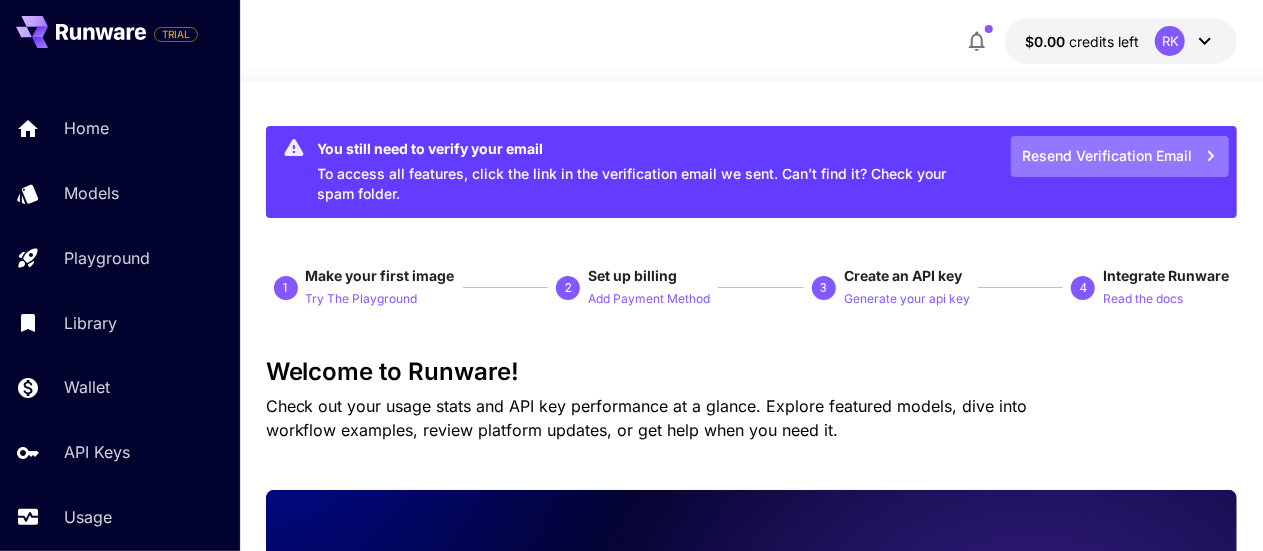 click on "Resend Verification Email" at bounding box center [1120, 156] 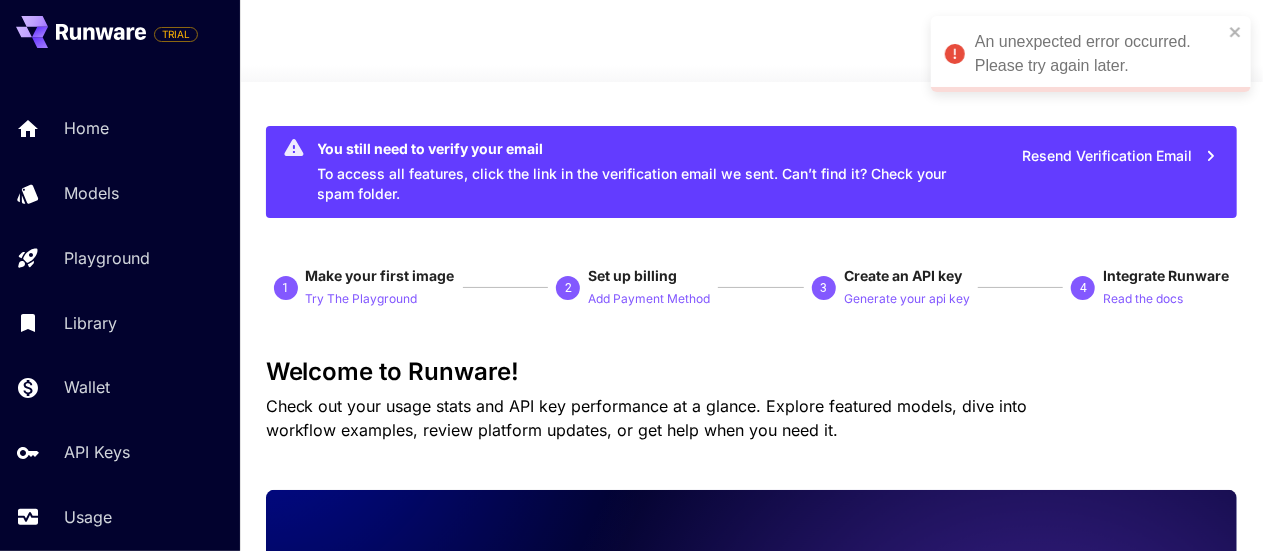 click on "Resend Verification Email" at bounding box center [1120, 156] 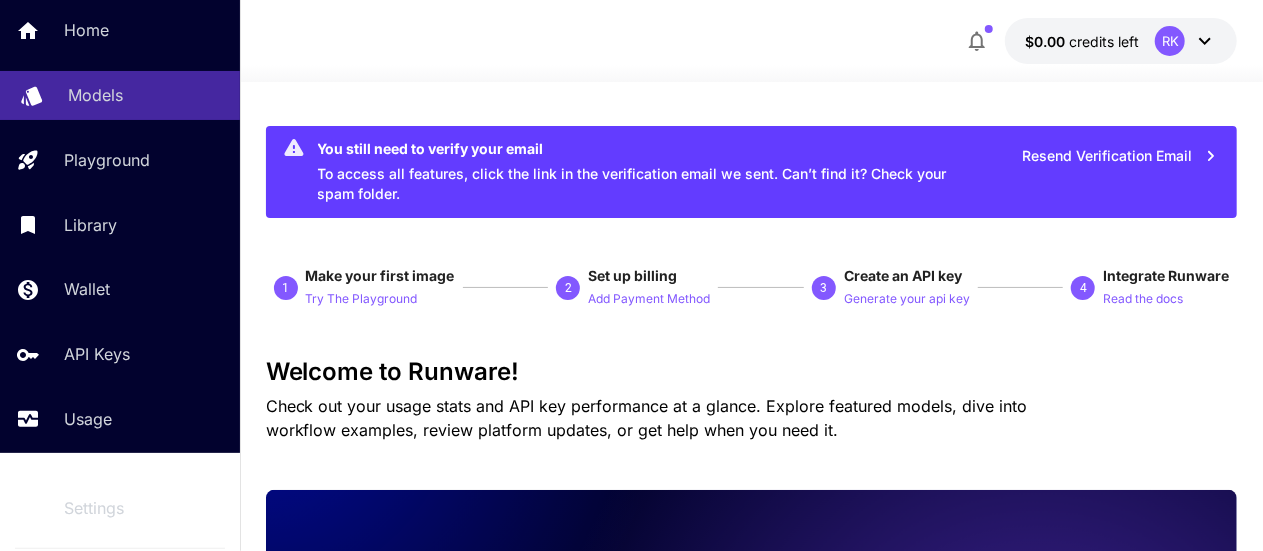 scroll, scrollTop: 0, scrollLeft: 0, axis: both 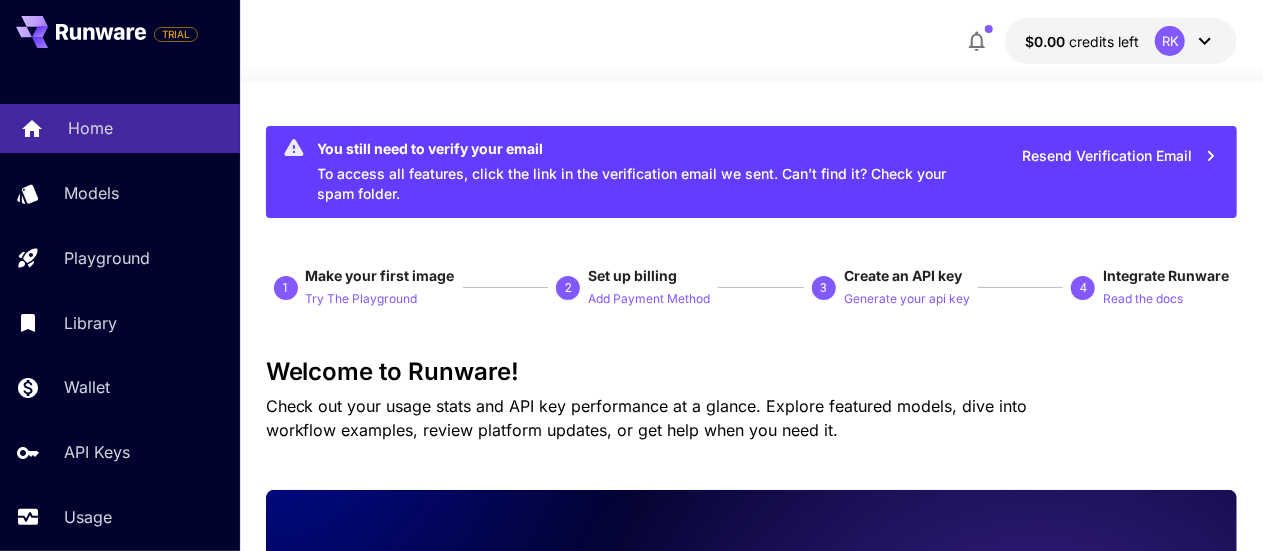 click on "Home" at bounding box center [120, 128] 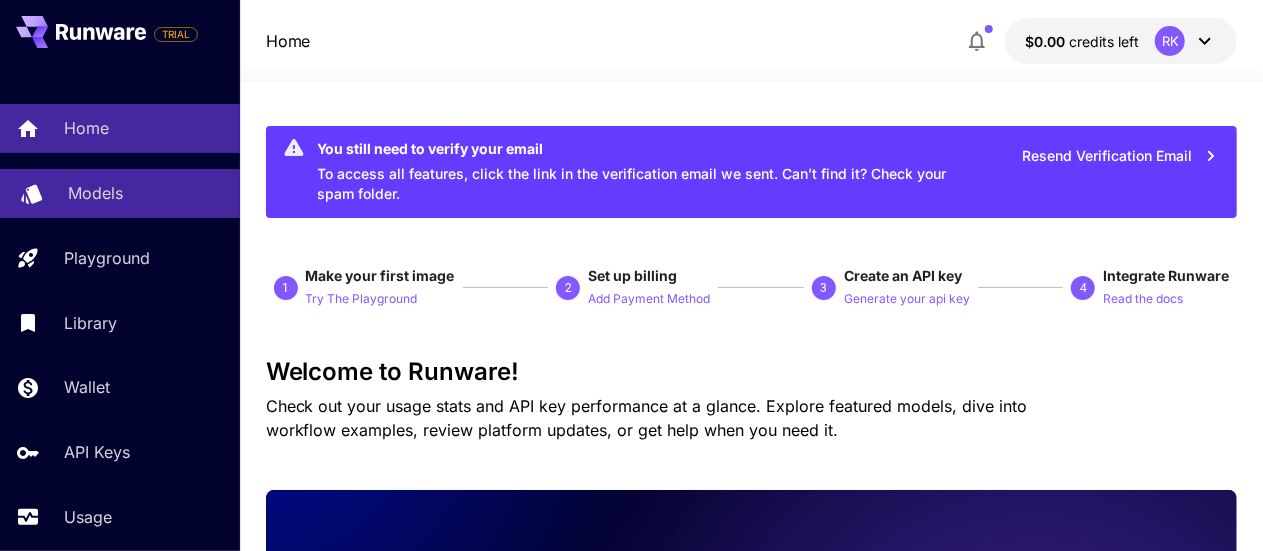 click on "Models" at bounding box center [95, 193] 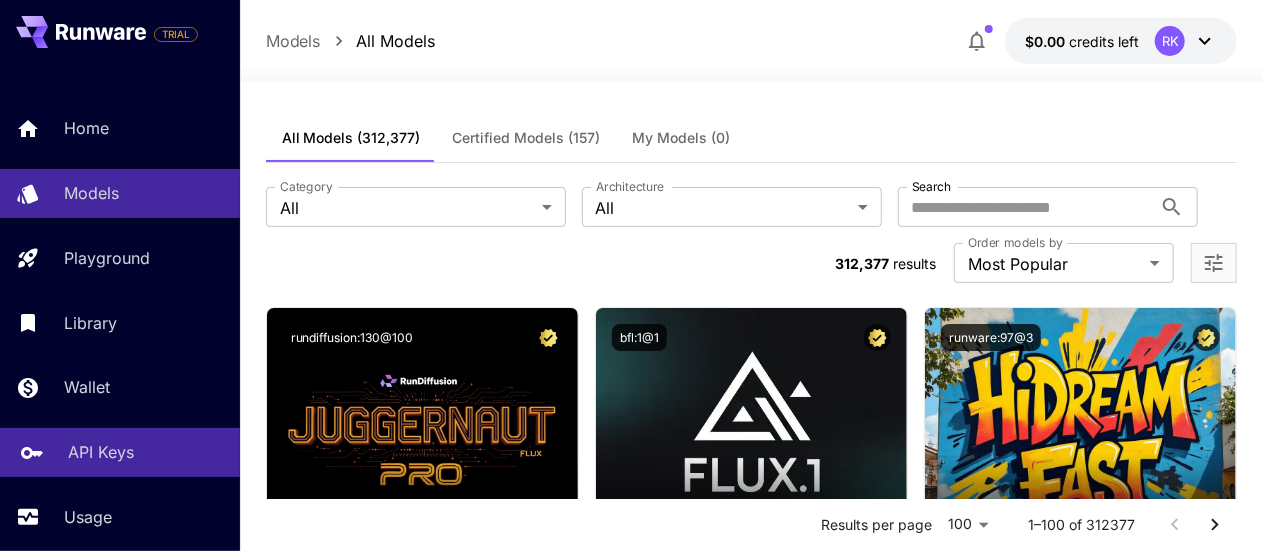 click on "API Keys" at bounding box center (101, 452) 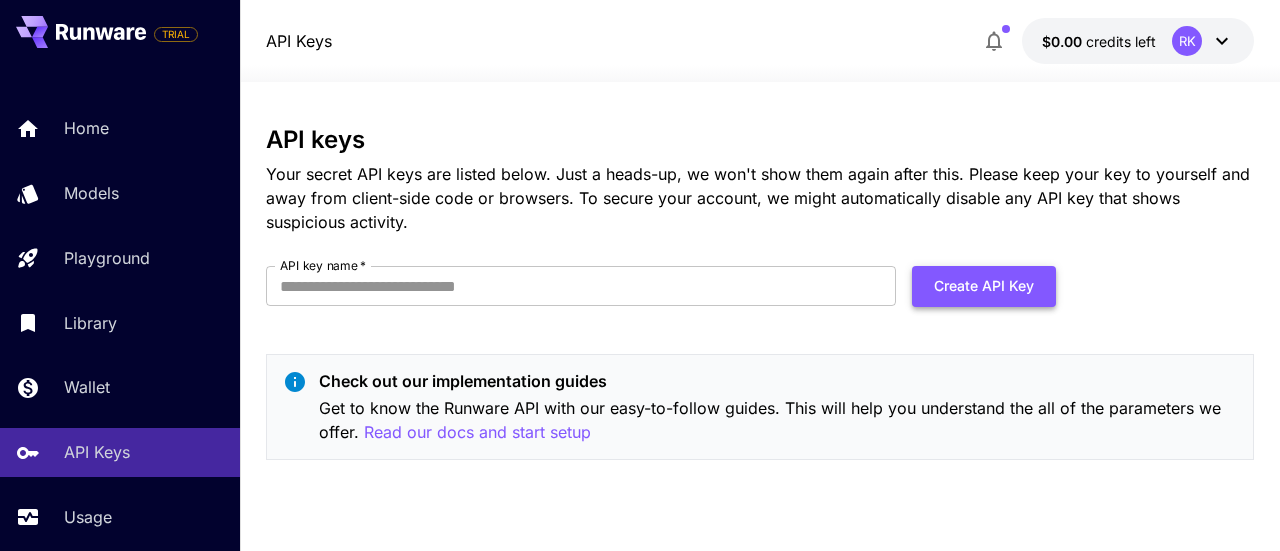 click on "Create API Key" at bounding box center [984, 286] 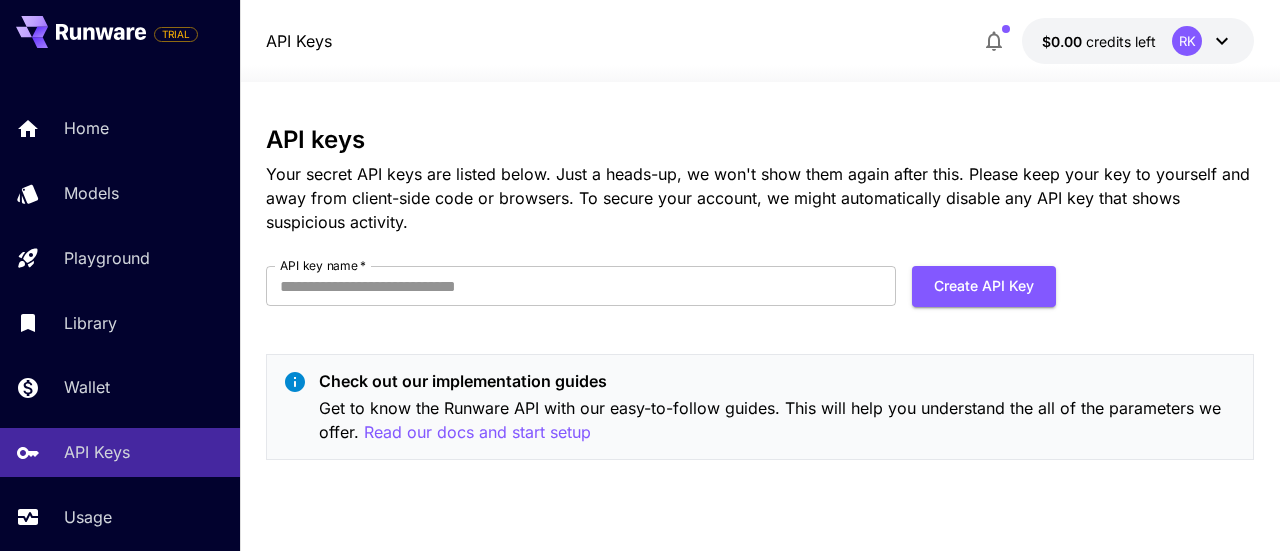 click on "API keys Your secret API keys are listed below. Just a heads-up, we won't show them again after this. Please keep your key to yourself and away from client-side code or browsers. To secure your account, we might automatically disable any API key that shows suspicious activity. API key name   * API key name   * Create API Key Check out our implementation guides Get to know the Runware API with our easy-to-follow guides. This will help you understand the all of the parameters we offer.   Read our docs and start setup" at bounding box center (760, 301) 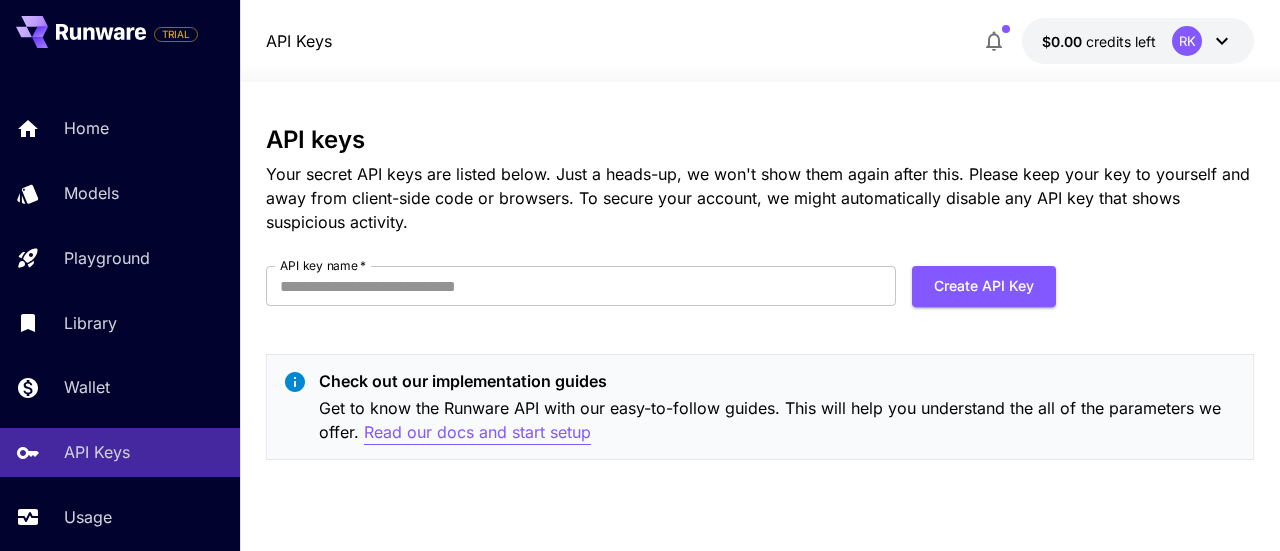 click on "Read our docs and start setup" at bounding box center (477, 432) 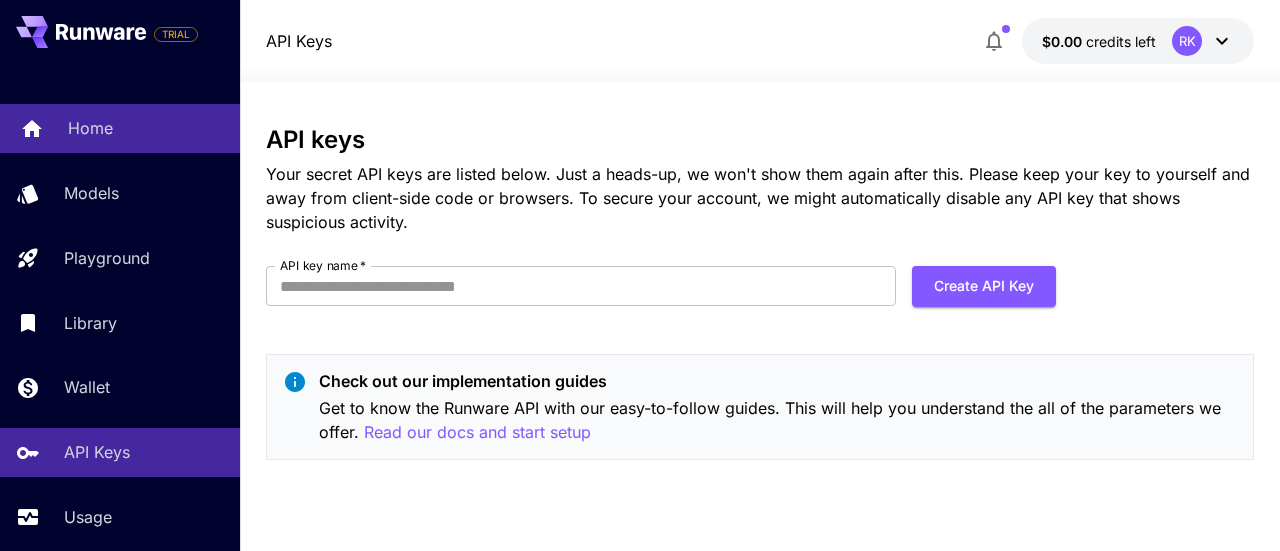 click on "Home" at bounding box center (90, 128) 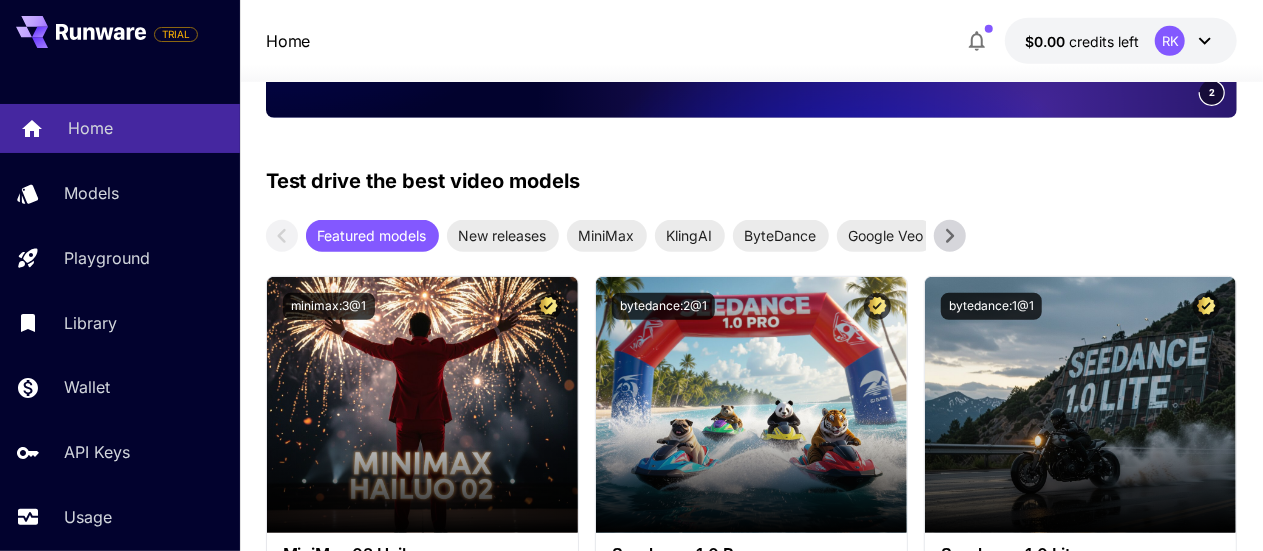 scroll, scrollTop: 0, scrollLeft: 0, axis: both 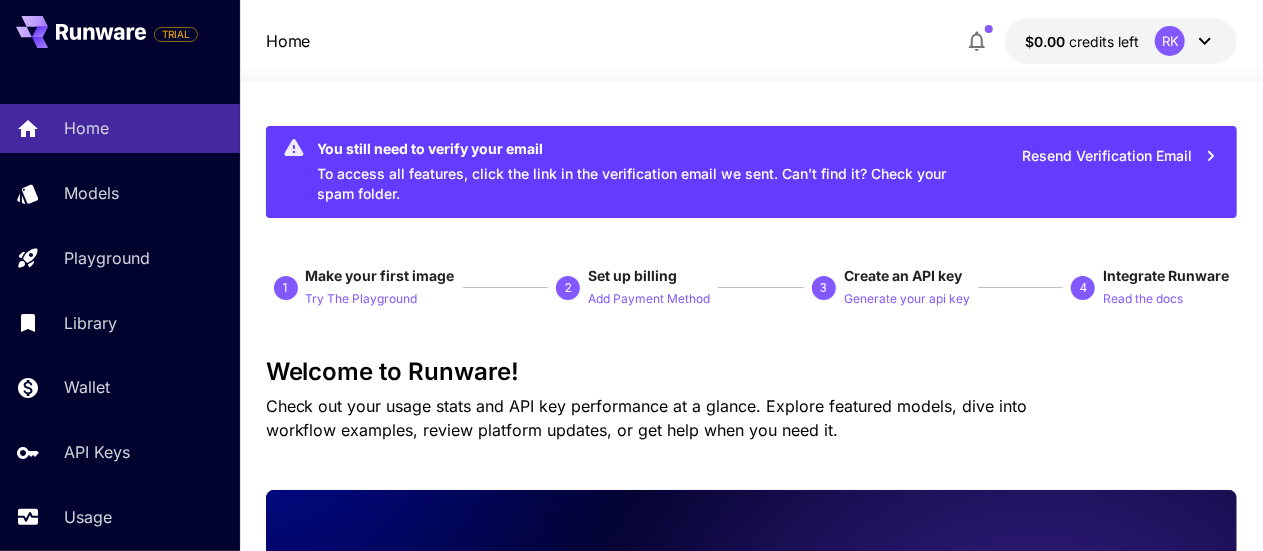 click 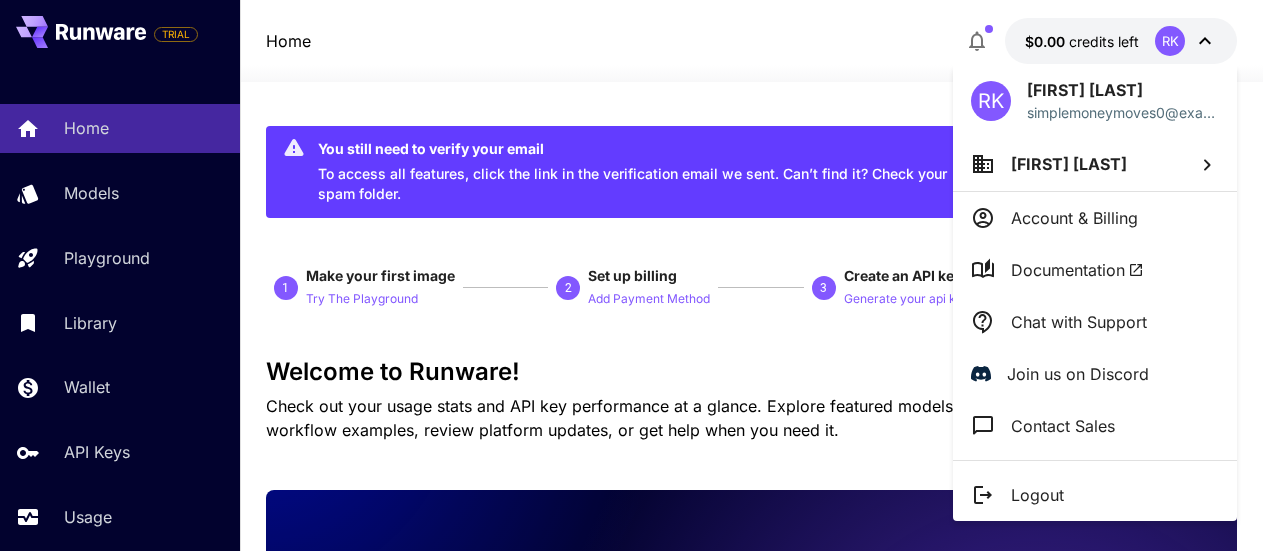 click at bounding box center [640, 275] 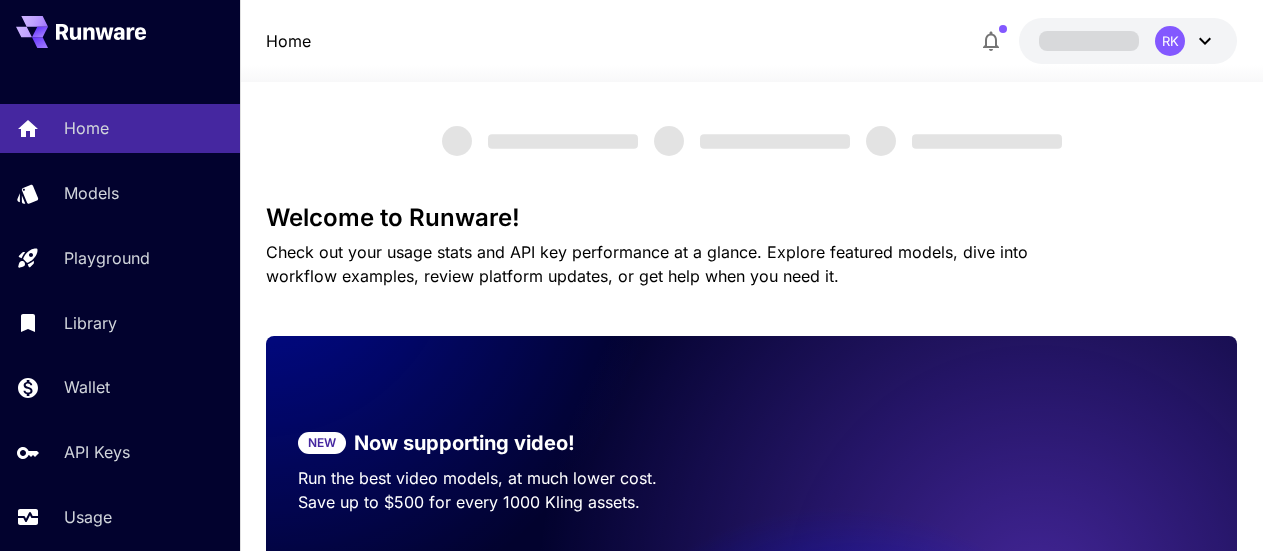 scroll, scrollTop: 0, scrollLeft: 0, axis: both 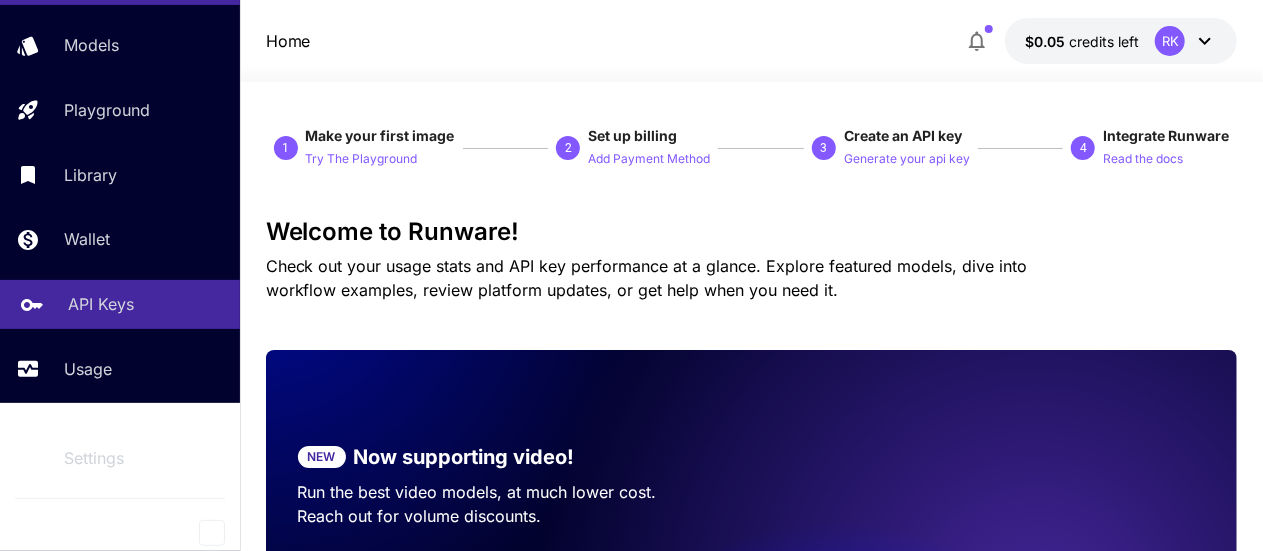 click on "API Keys" at bounding box center (101, 304) 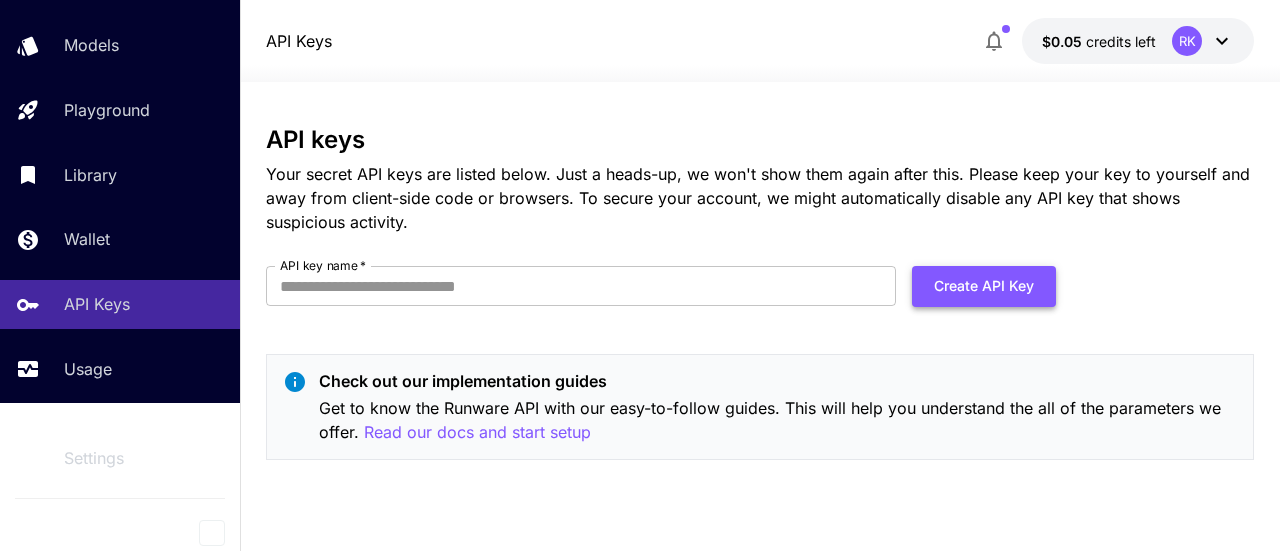 click on "Create API Key" at bounding box center (984, 286) 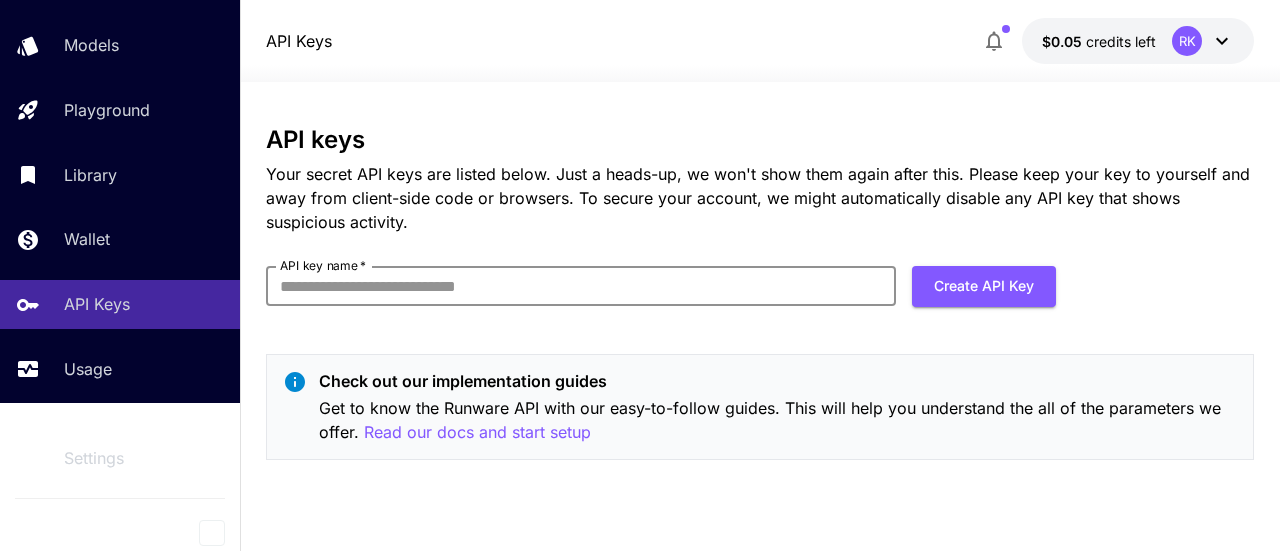 click on "API key name   *" at bounding box center [581, 286] 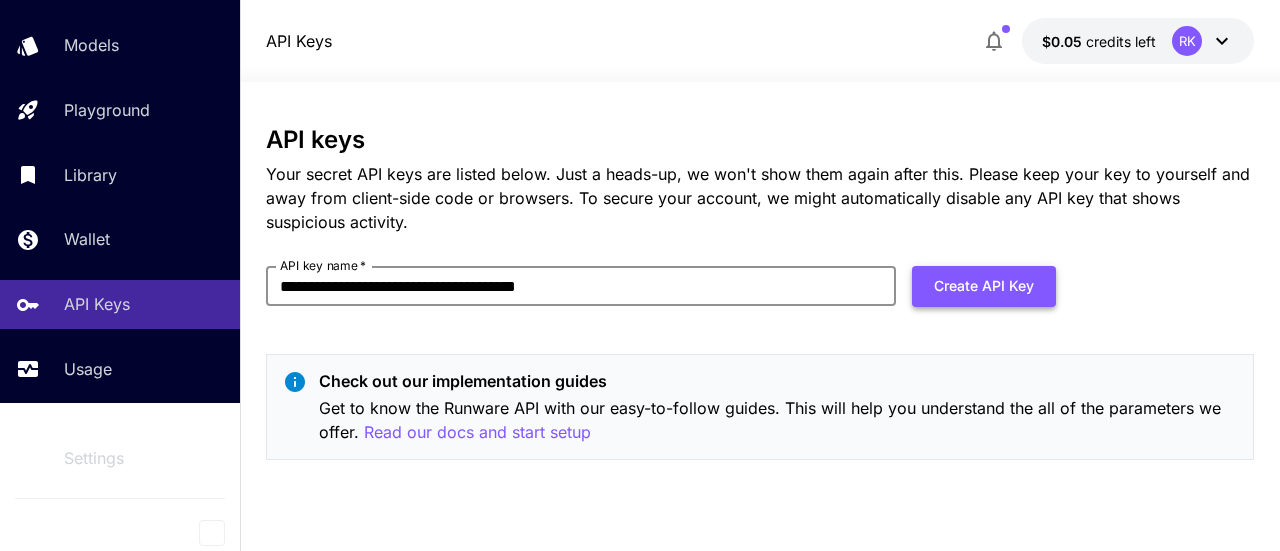 type on "**********" 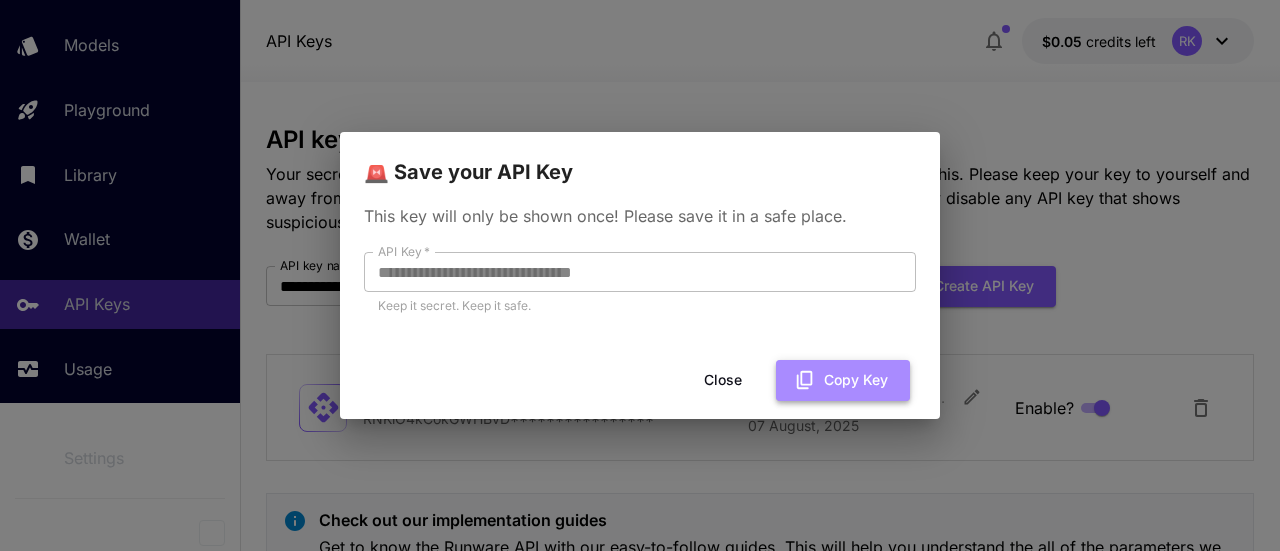 click on "Copy Key" at bounding box center (843, 380) 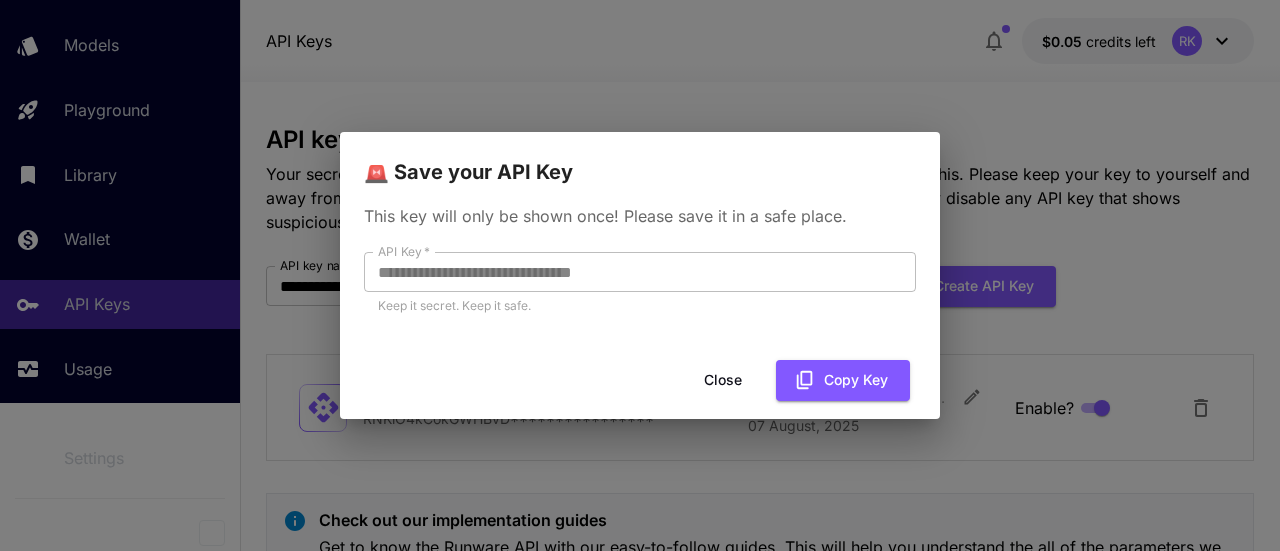 click on "Close" at bounding box center (723, 380) 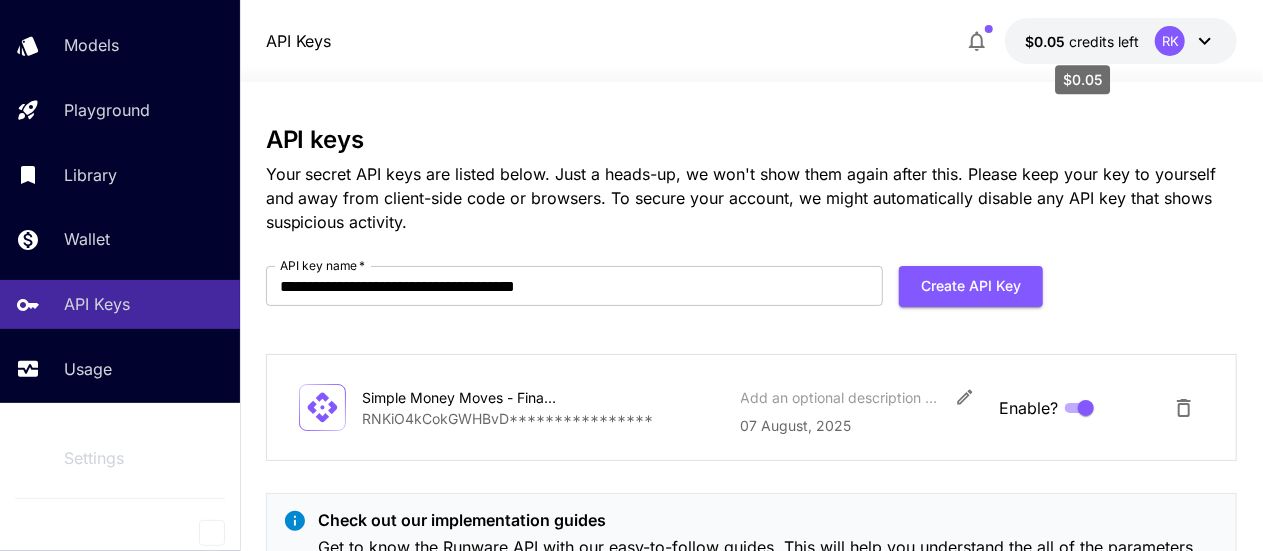 click on "credits left" at bounding box center [1104, 41] 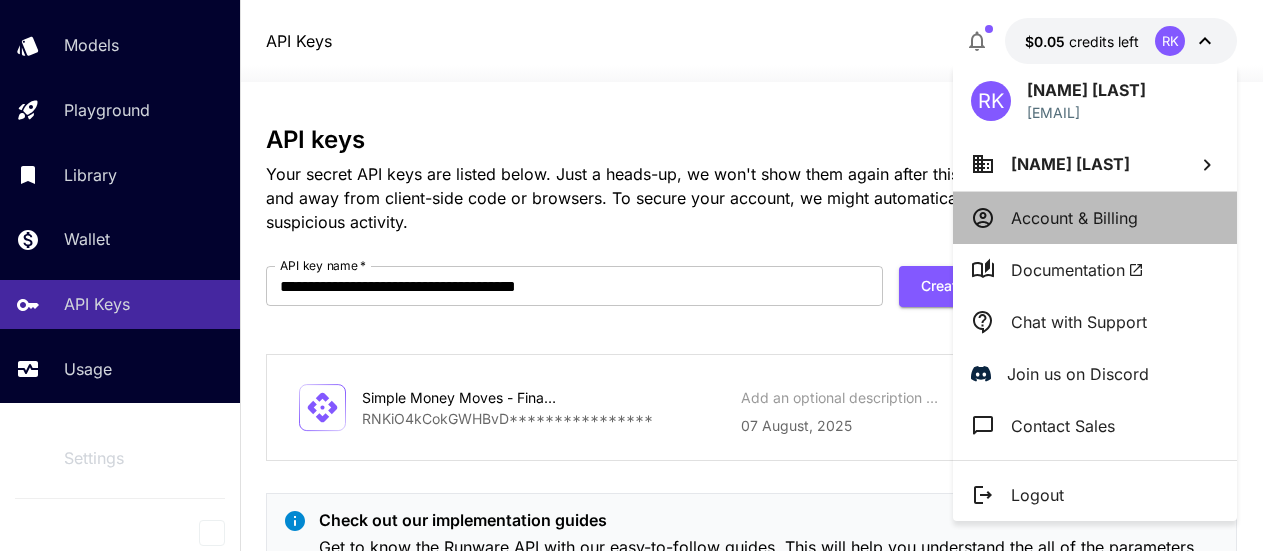 click on "Account & Billing" at bounding box center (1074, 218) 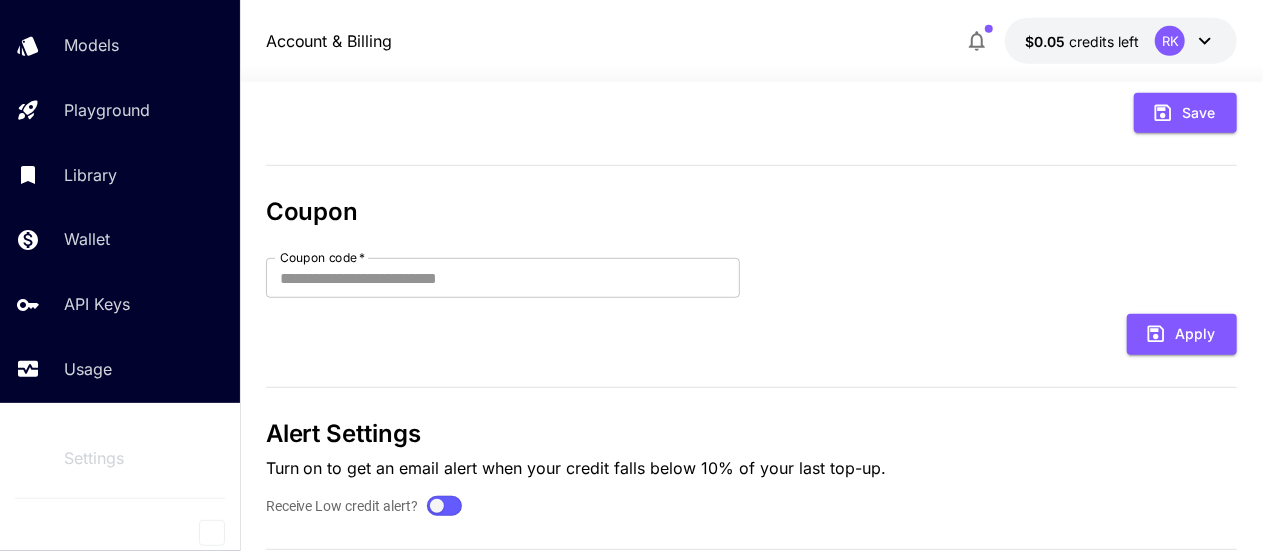 scroll, scrollTop: 668, scrollLeft: 0, axis: vertical 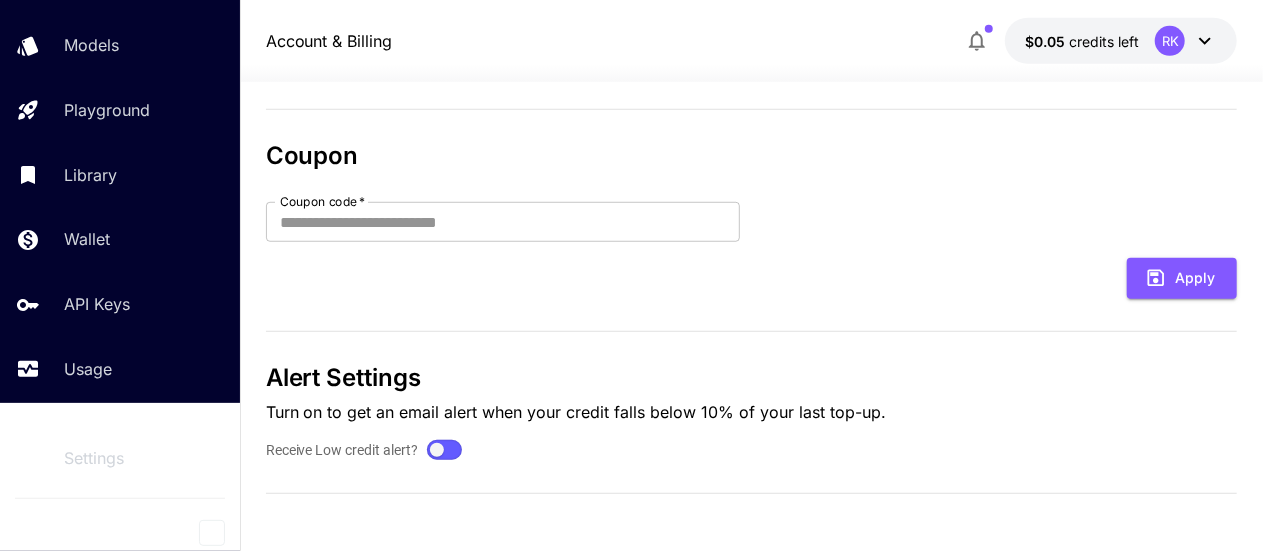 click on "Alert Settings Turn on to get an email alert when your credit falls below 10% of your last top-up. Receive Low credit alert?" at bounding box center [752, 412] 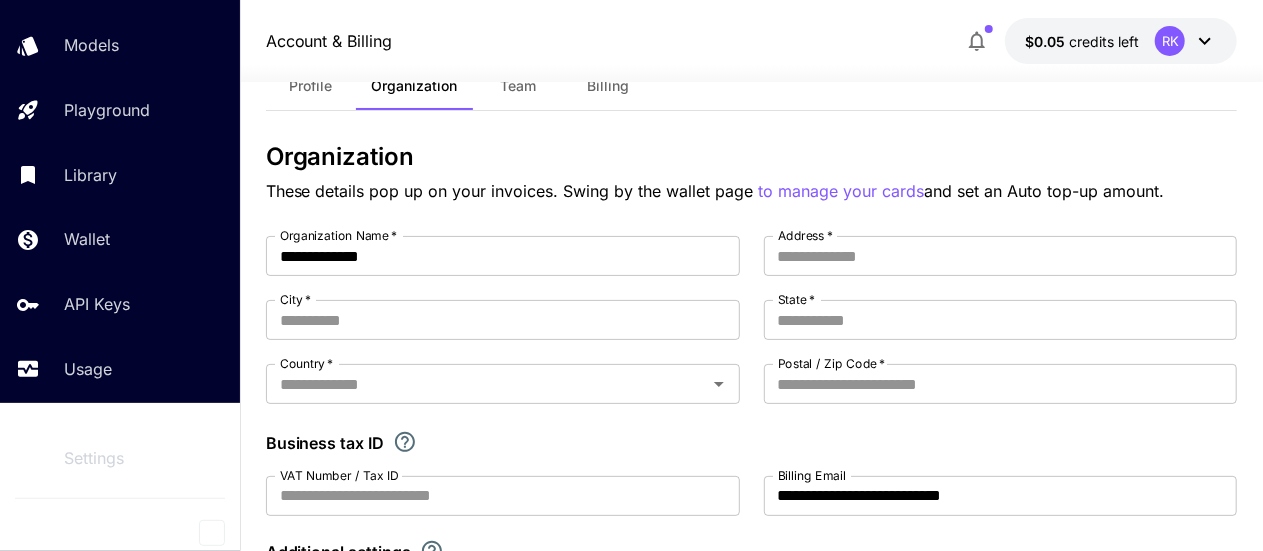 scroll, scrollTop: 0, scrollLeft: 0, axis: both 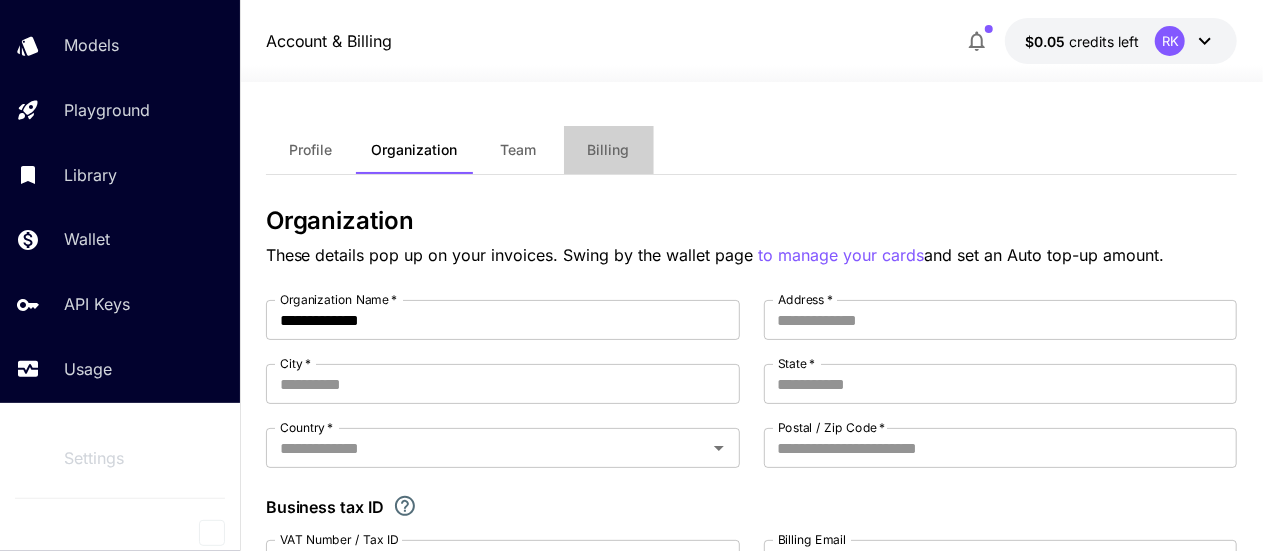 click on "Billing" at bounding box center (609, 150) 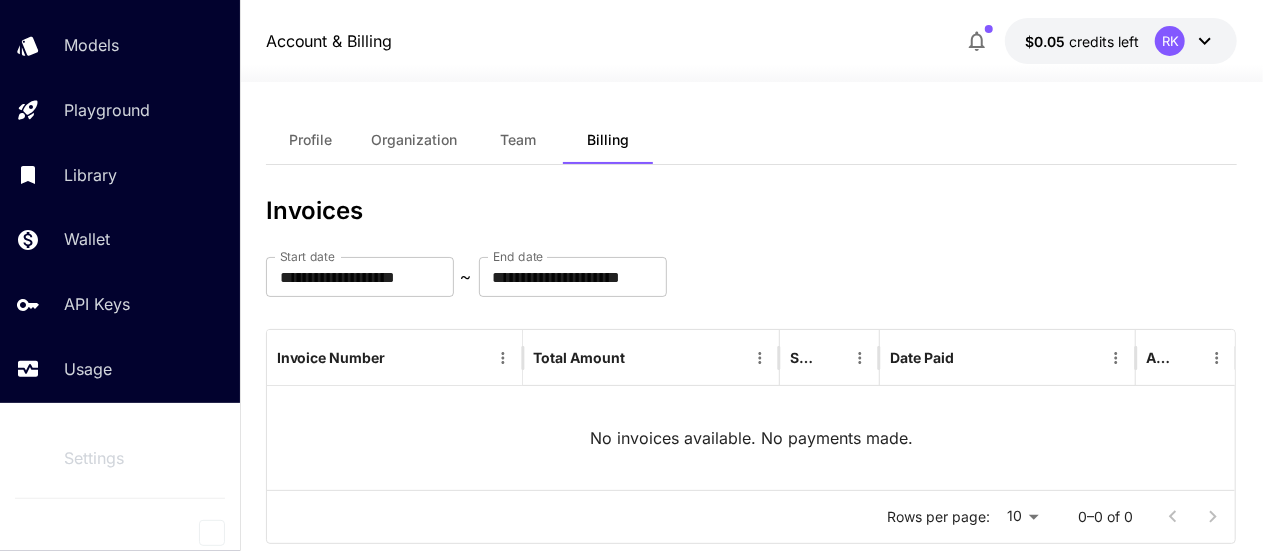 scroll, scrollTop: 0, scrollLeft: 0, axis: both 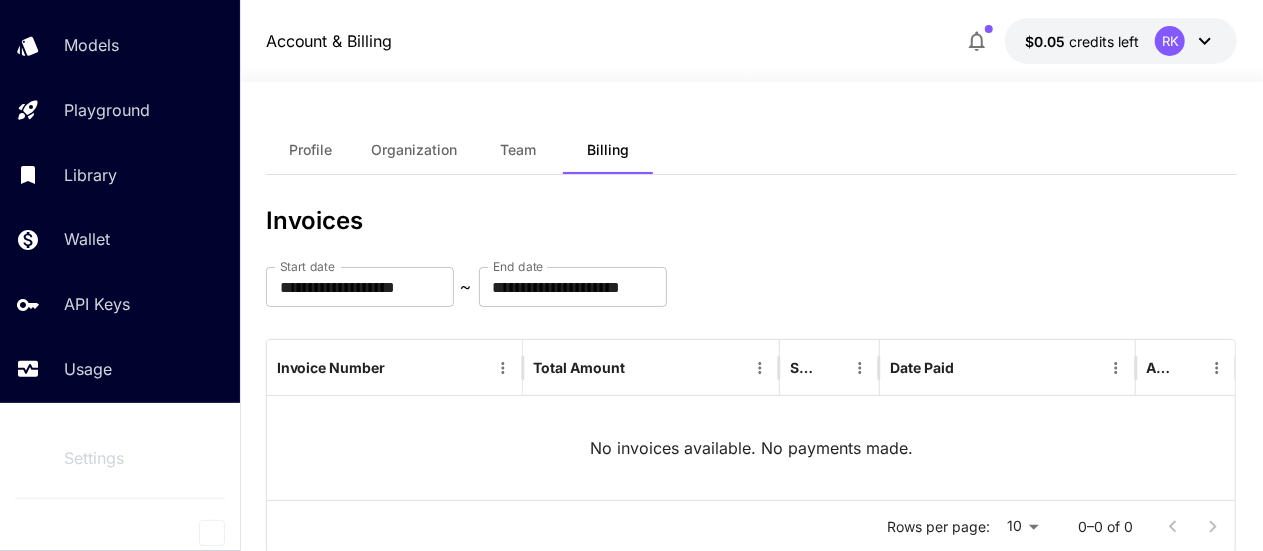 click 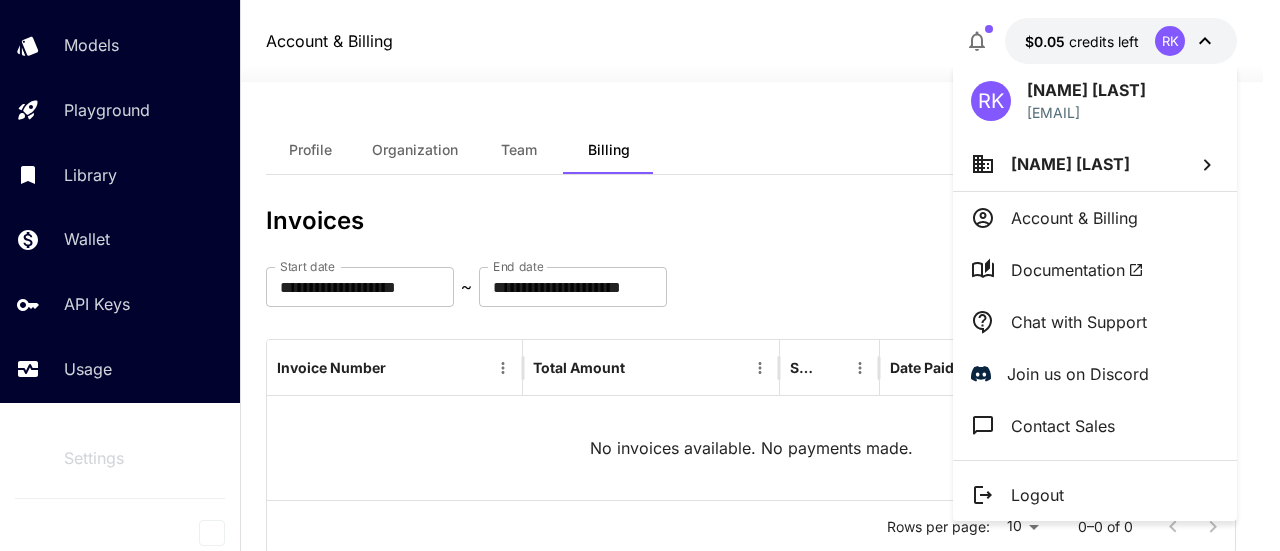 click at bounding box center (640, 275) 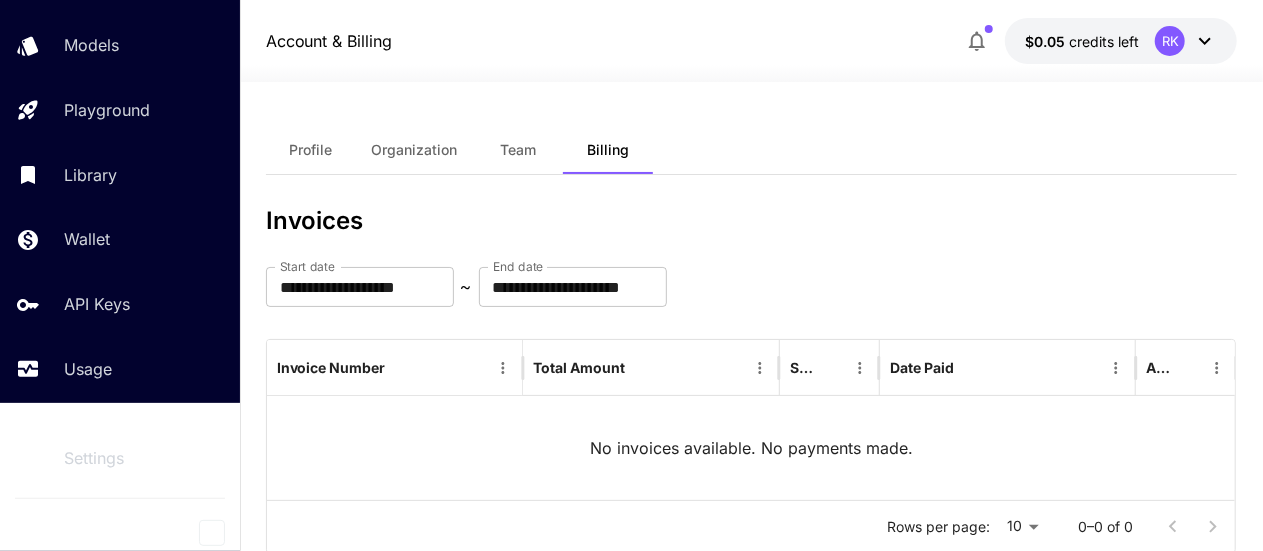 click on "[INITIALS] [NAME] [LAST] [EMAIL] [NAME] [LAST] Account & Billing Documentation Chat with Support Join us on Discord Contact Sales Logout" at bounding box center [160, 275] 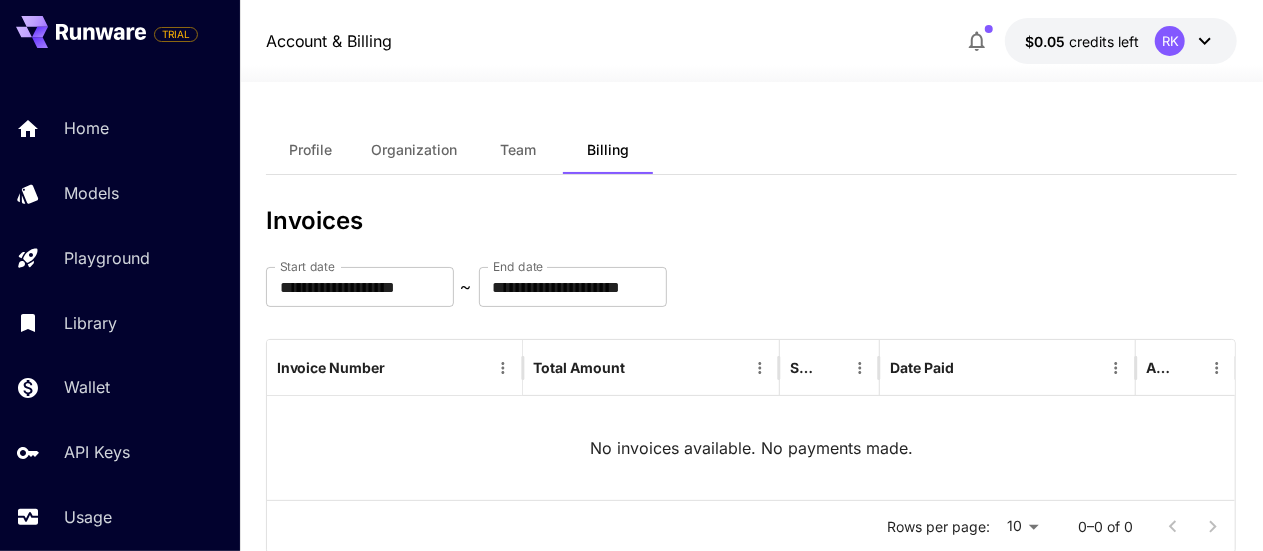 scroll, scrollTop: 0, scrollLeft: 0, axis: both 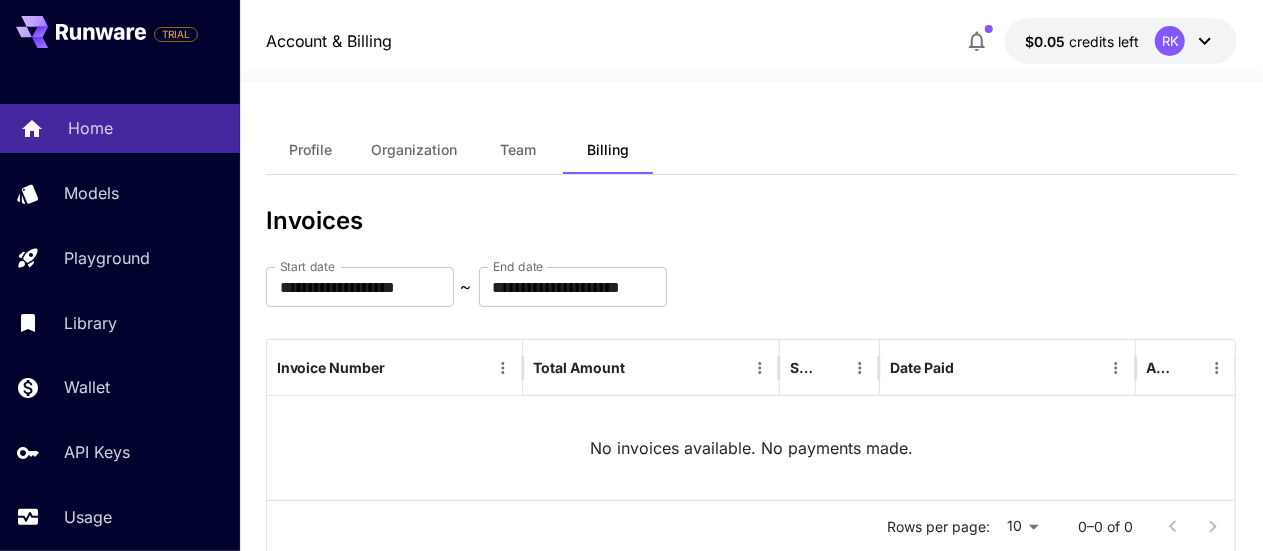 click on "Home" at bounding box center [90, 128] 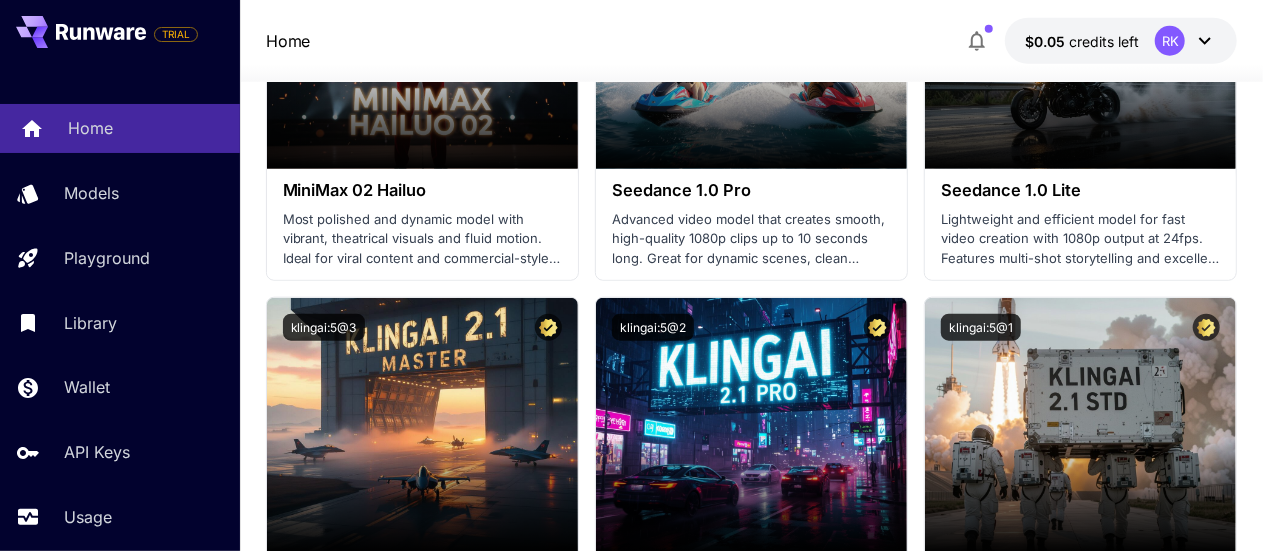 scroll, scrollTop: 870, scrollLeft: 0, axis: vertical 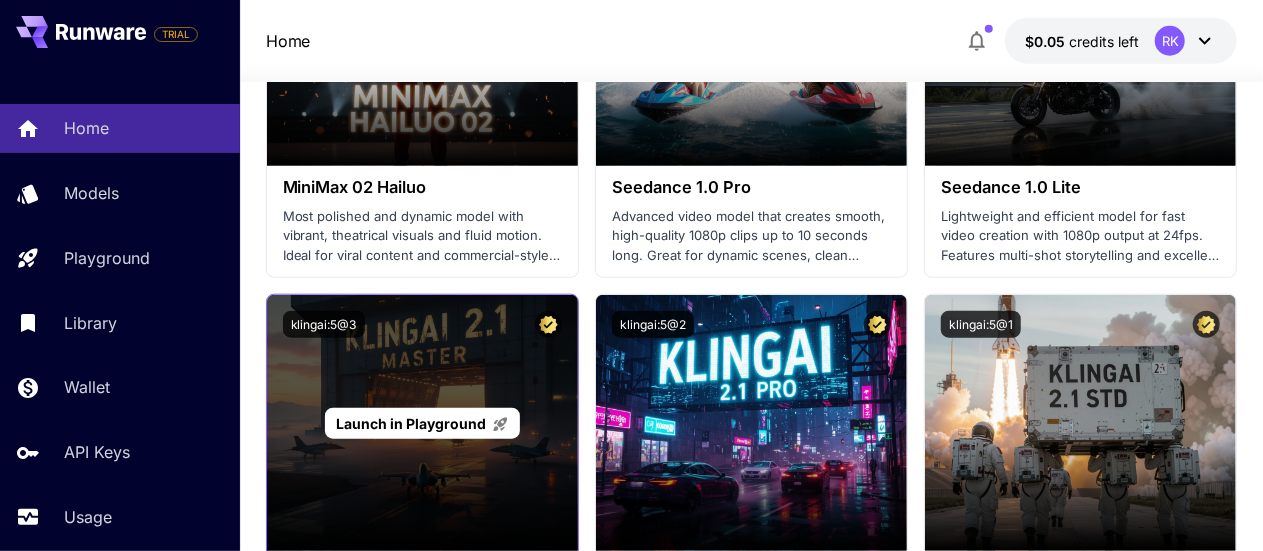 click at bounding box center (422, 423) 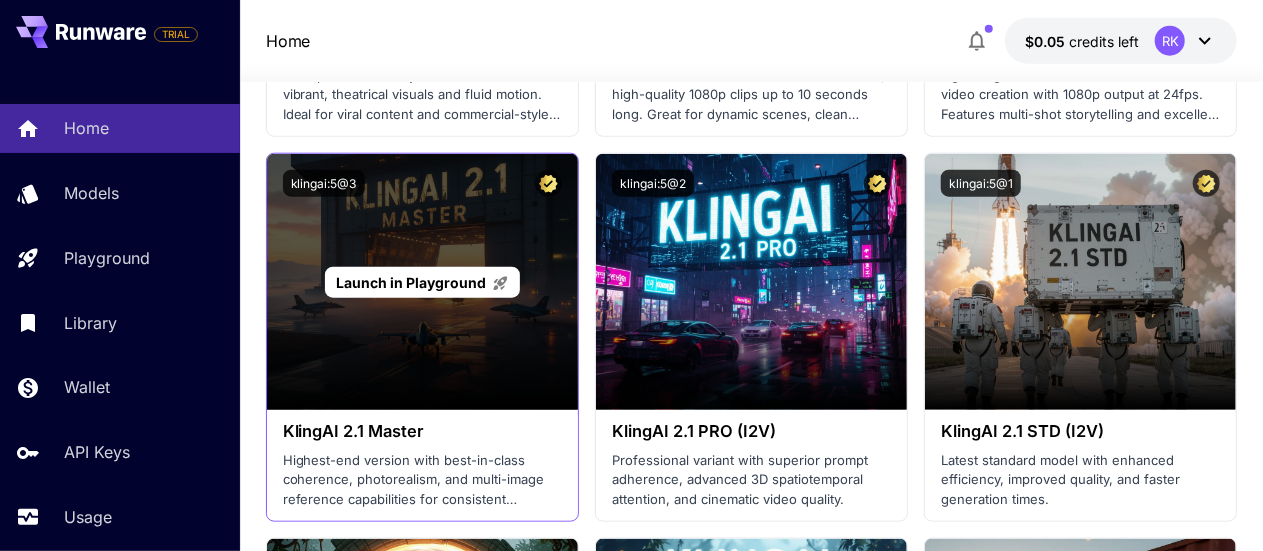 scroll, scrollTop: 1012, scrollLeft: 0, axis: vertical 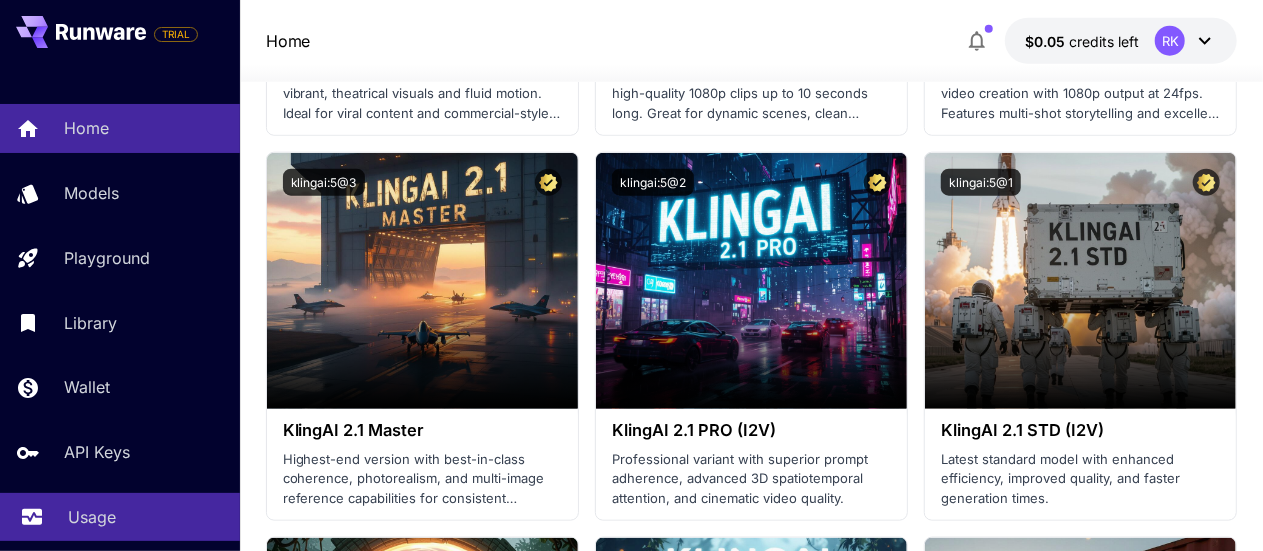 click on "Usage" at bounding box center (120, 517) 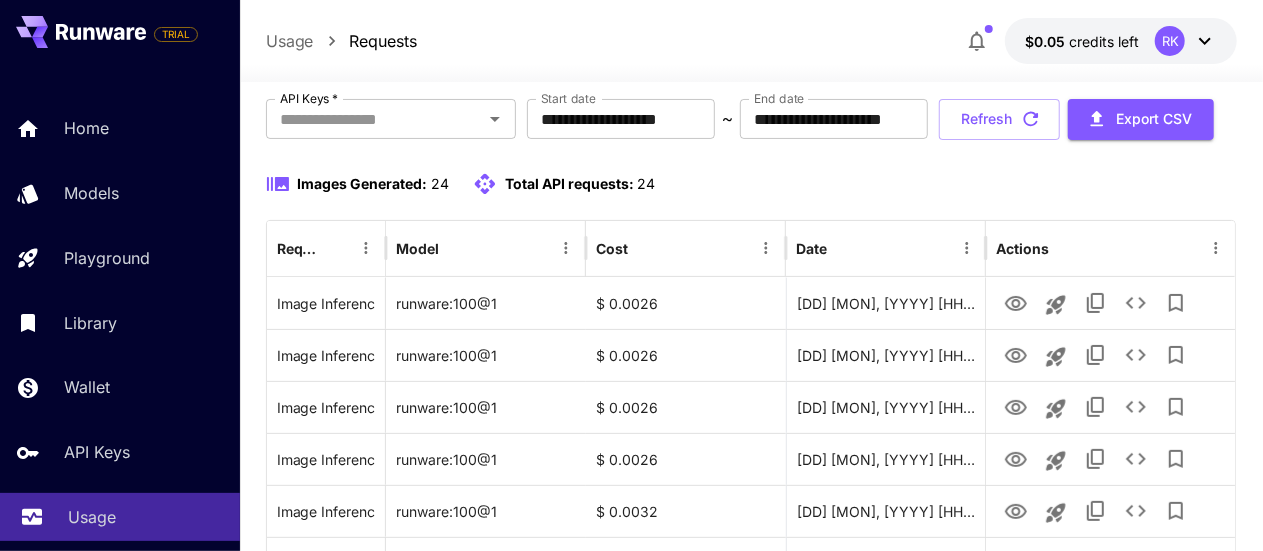 scroll, scrollTop: 0, scrollLeft: 0, axis: both 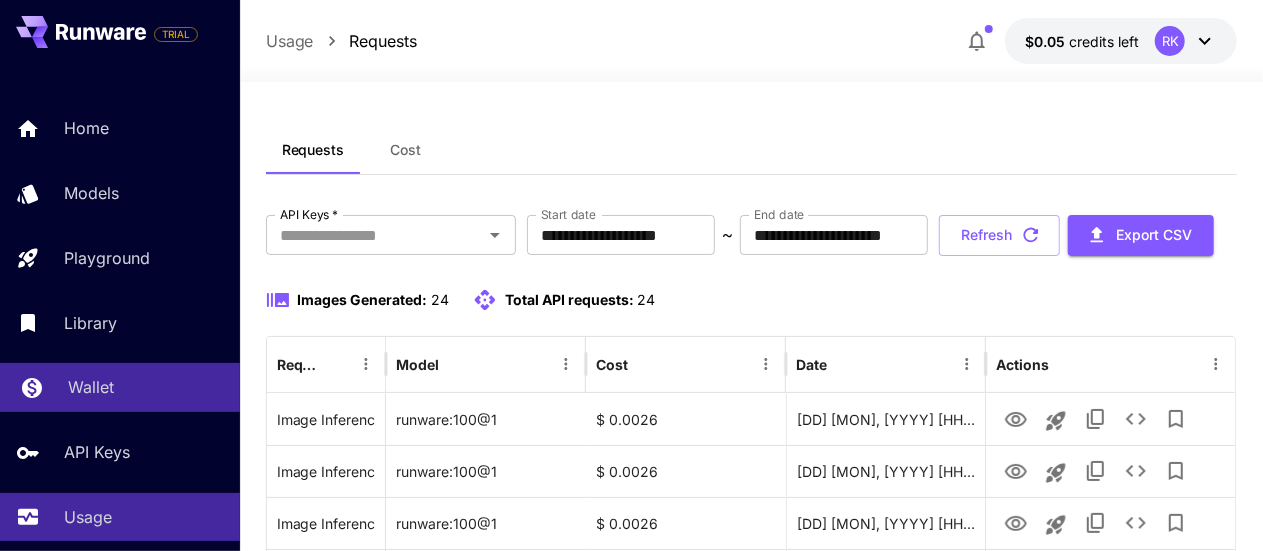 click on "Wallet" at bounding box center (146, 387) 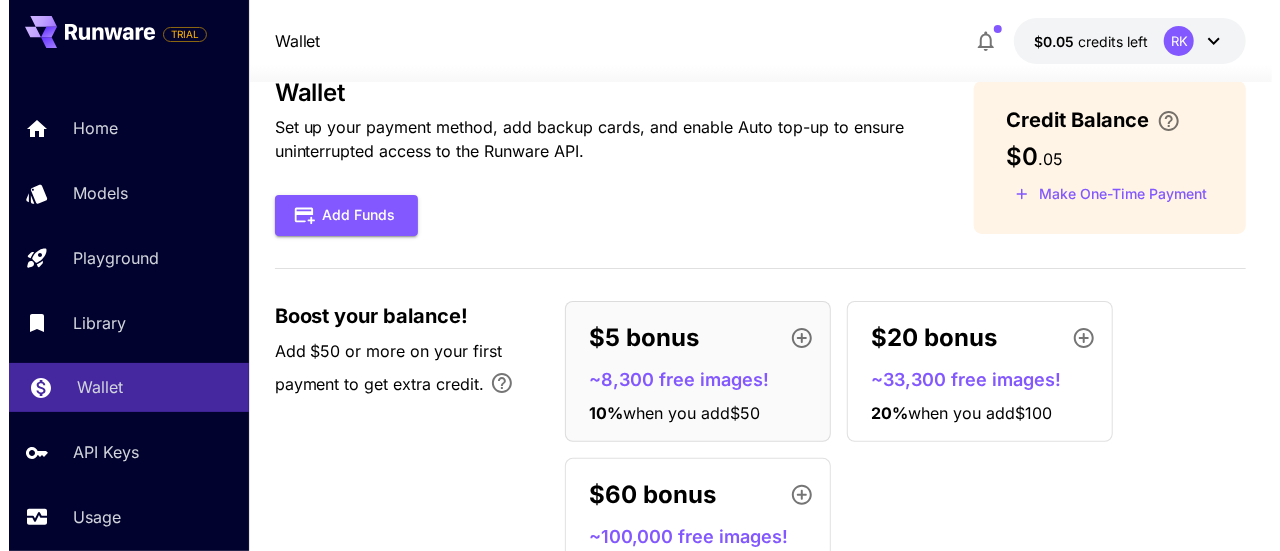 scroll, scrollTop: 72, scrollLeft: 0, axis: vertical 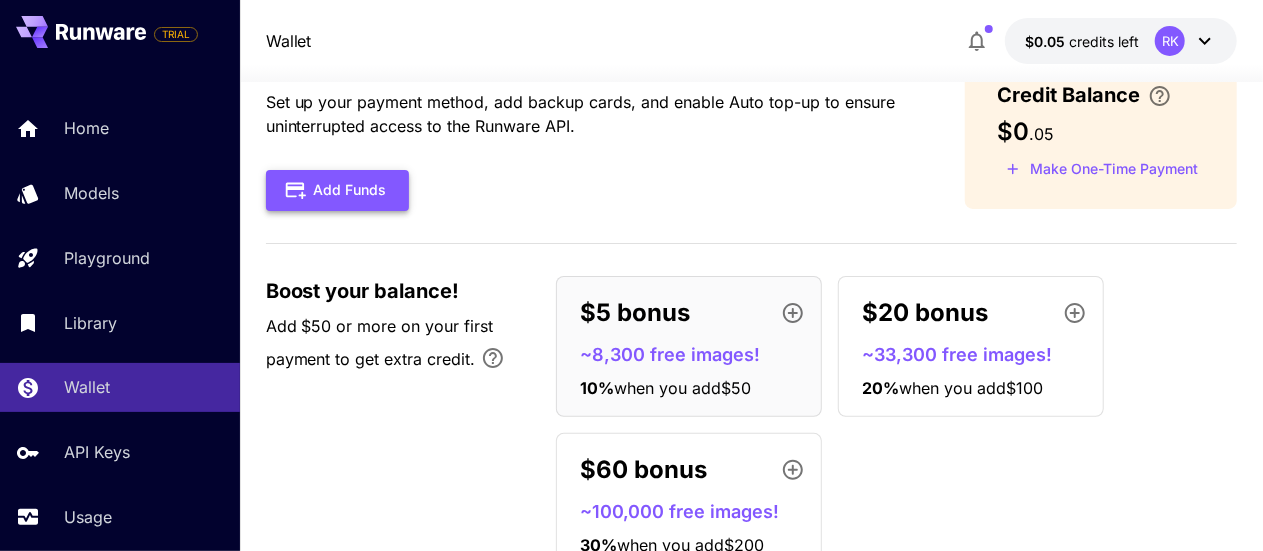 click on "Add Funds" at bounding box center [337, 190] 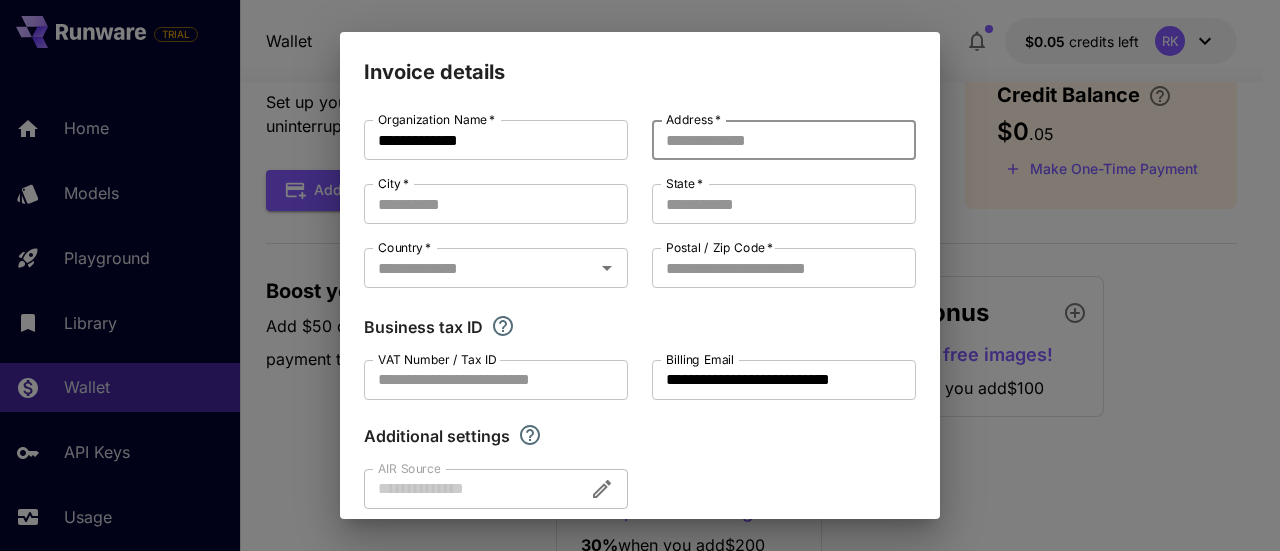 click on "Address   *" at bounding box center [784, 140] 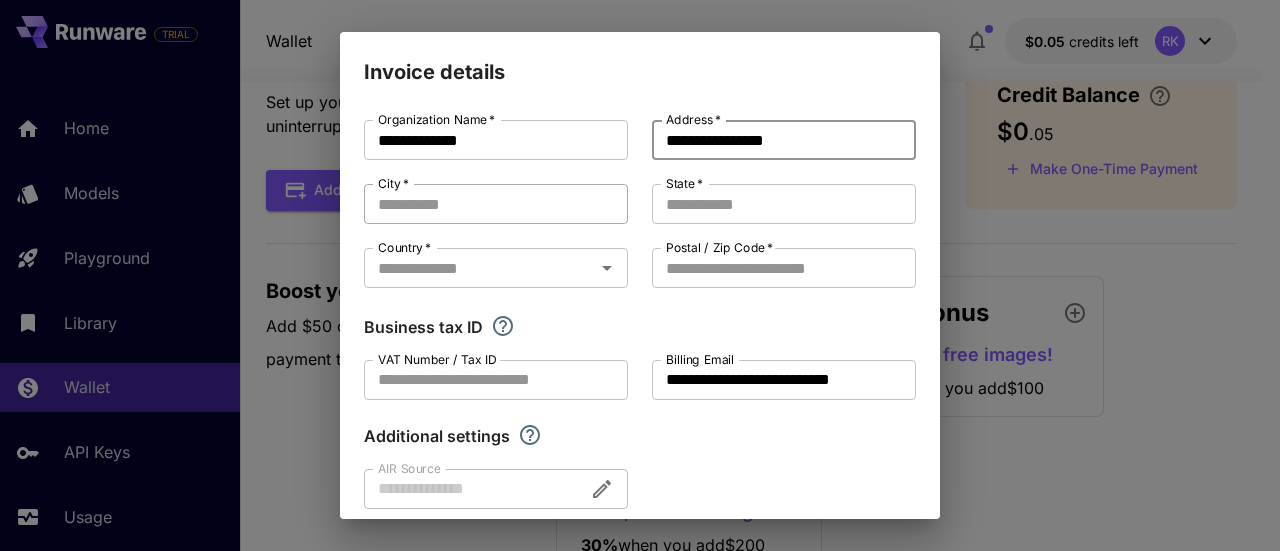 type on "**********" 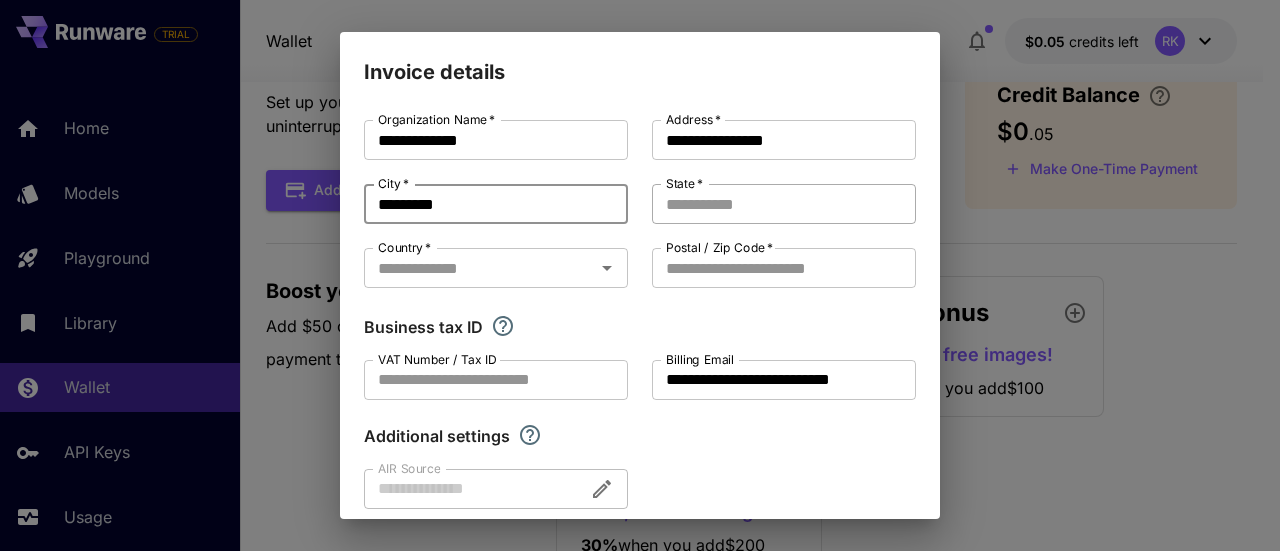 type on "*********" 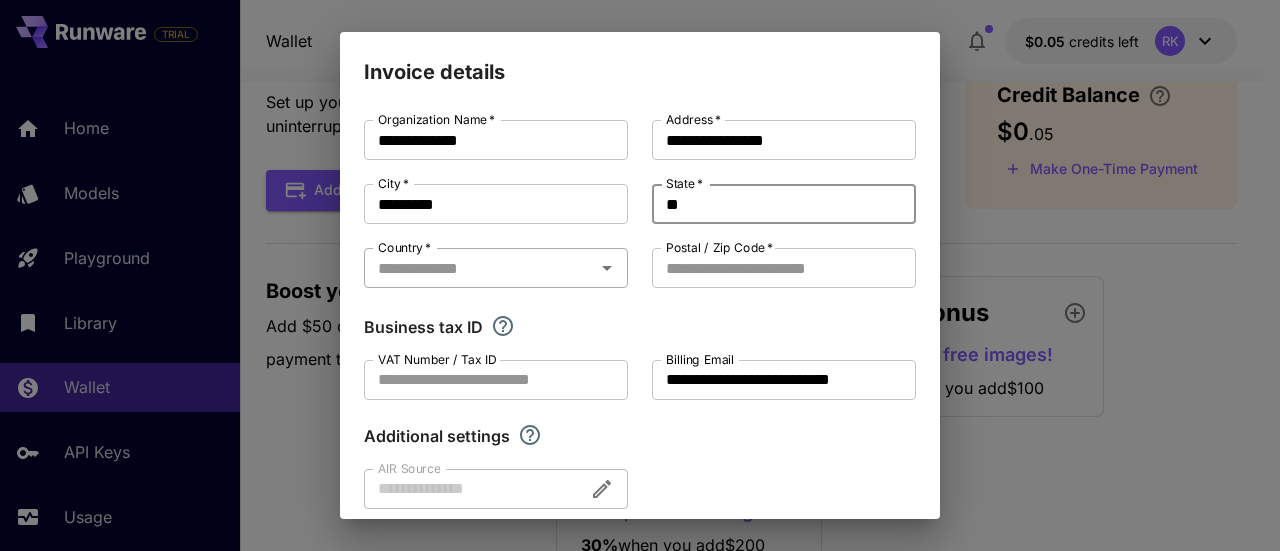 click 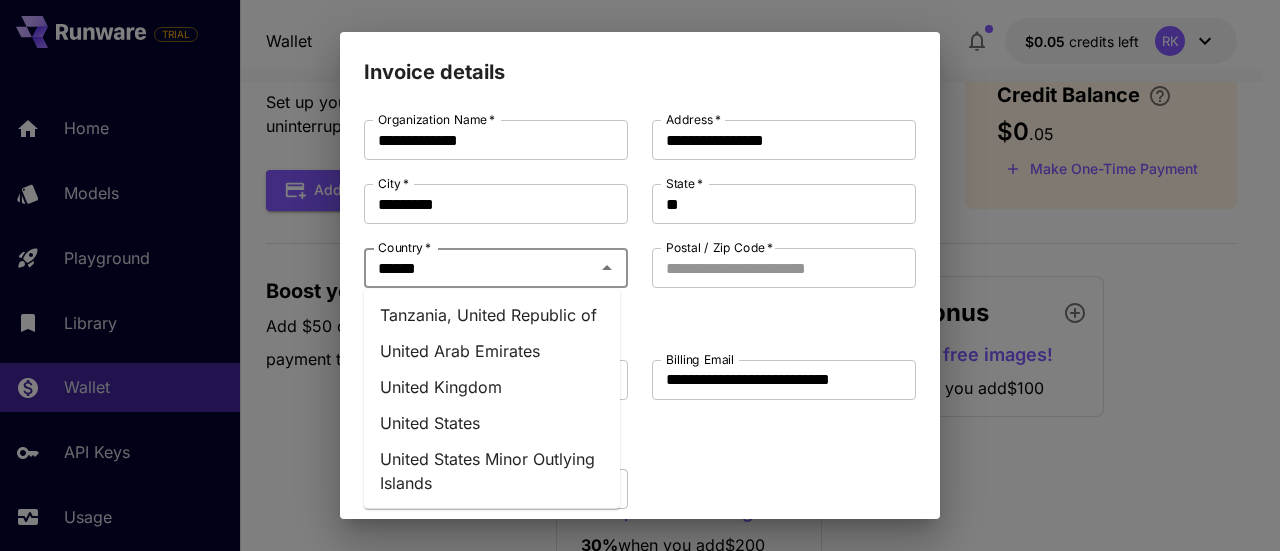 type on "******" 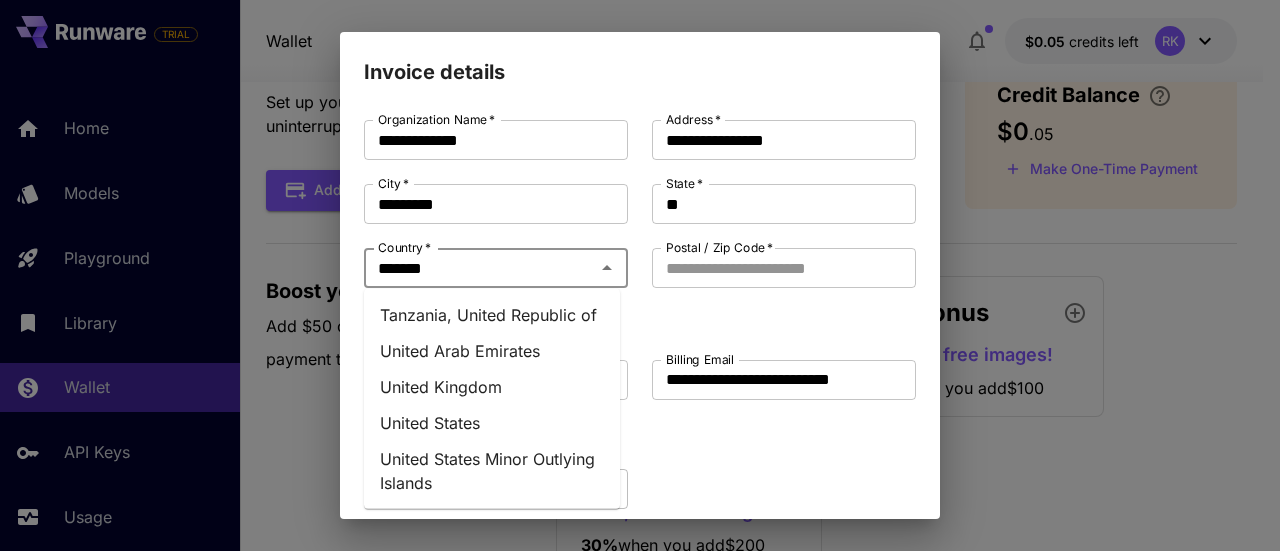 click on "United States" at bounding box center [492, 423] 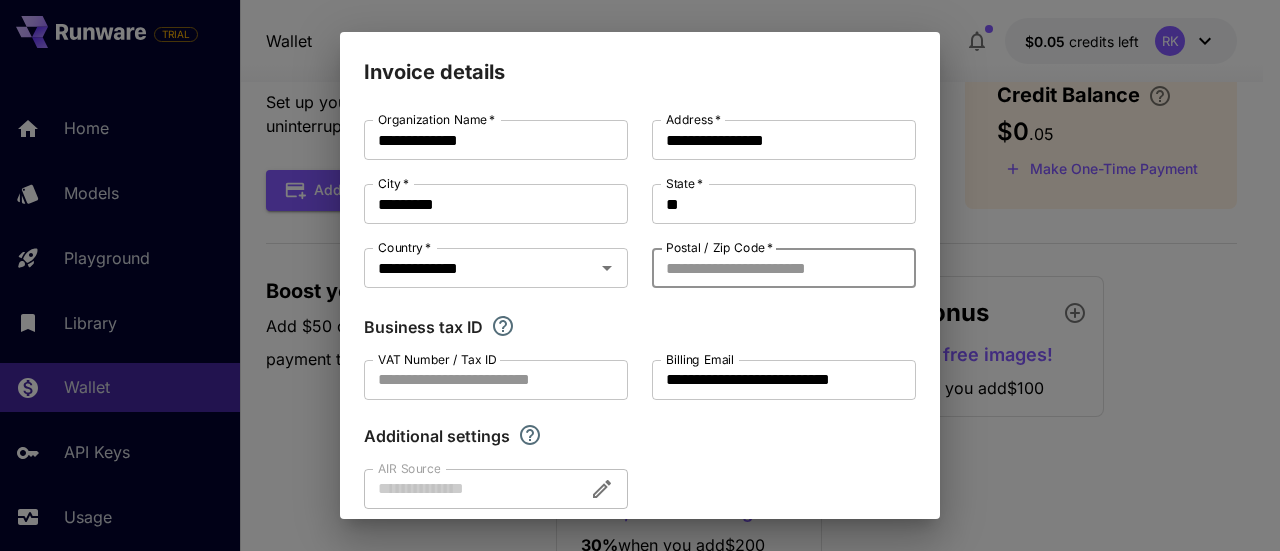 click on "Postal / Zip Code   *" at bounding box center (784, 268) 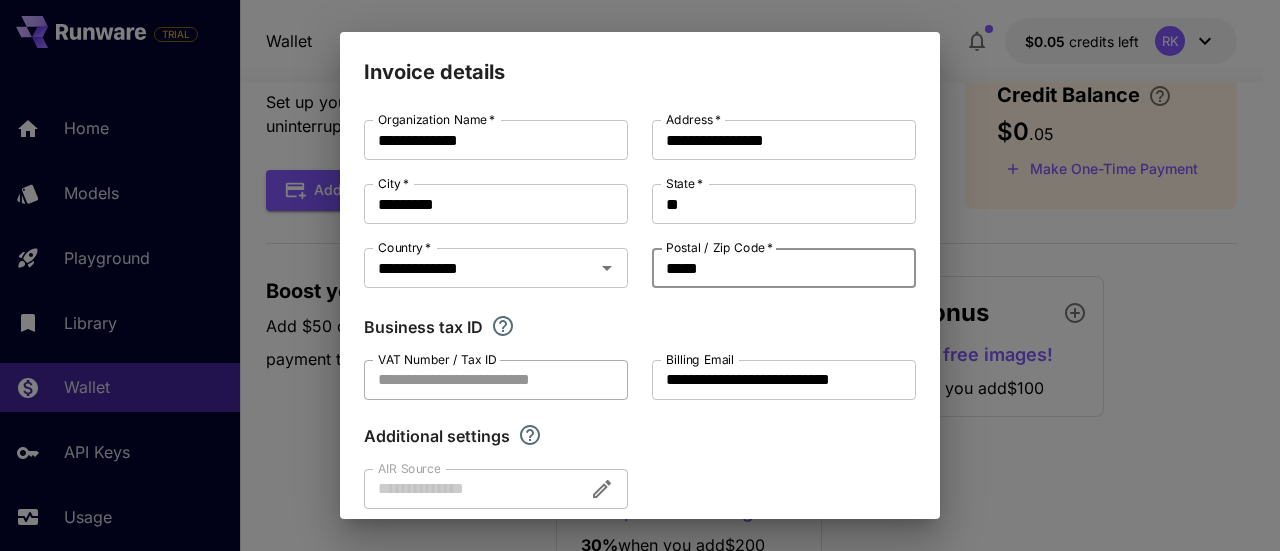 type on "*****" 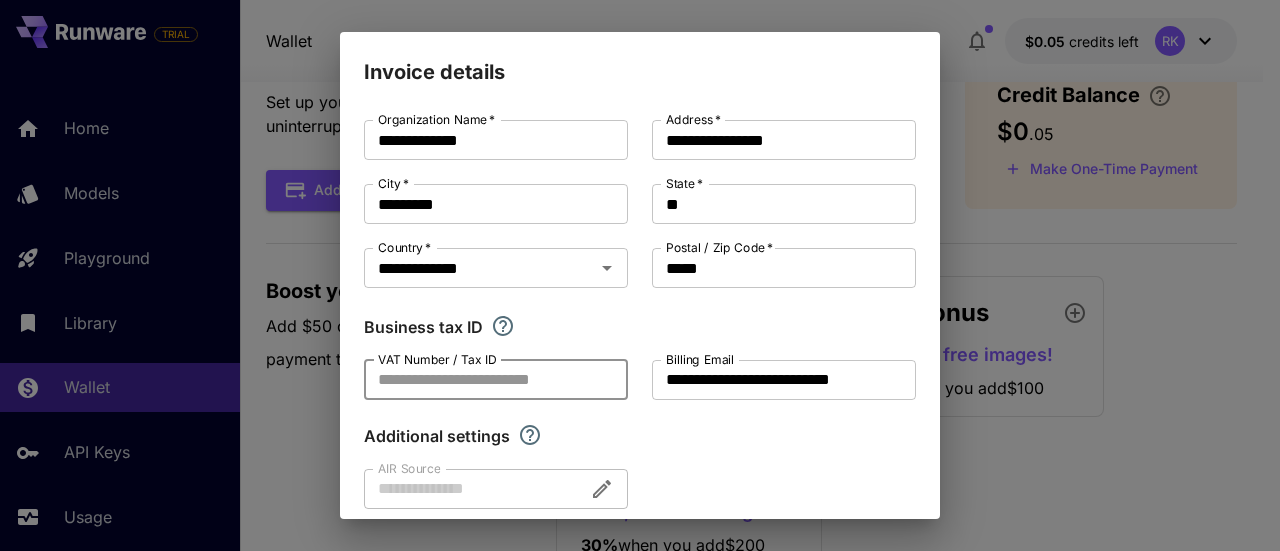 click on "VAT Number / Tax ID" at bounding box center (496, 380) 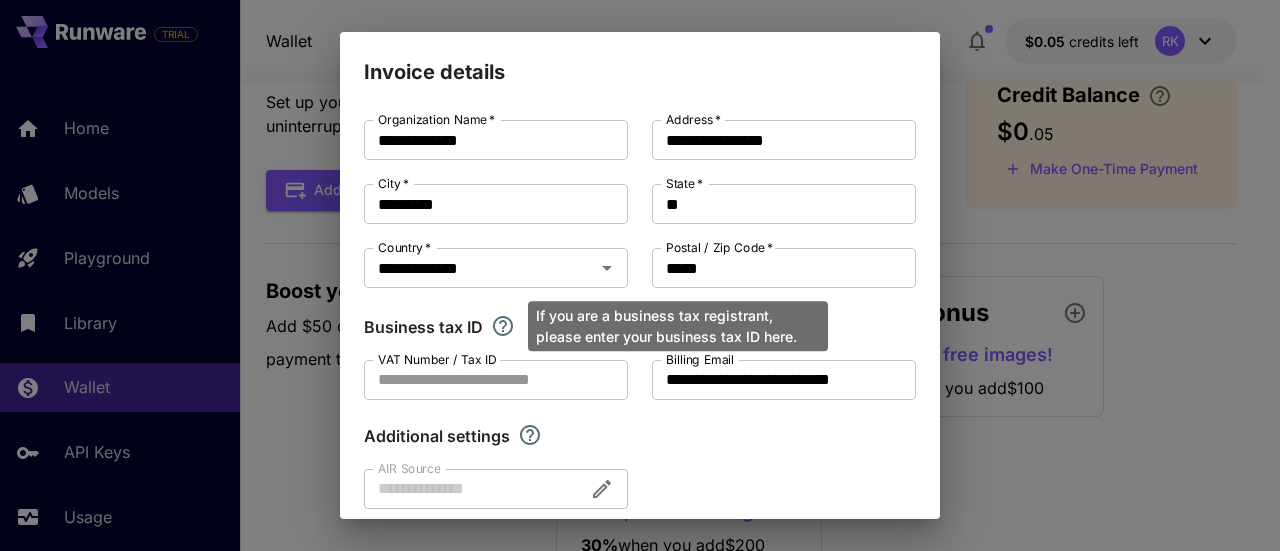 click 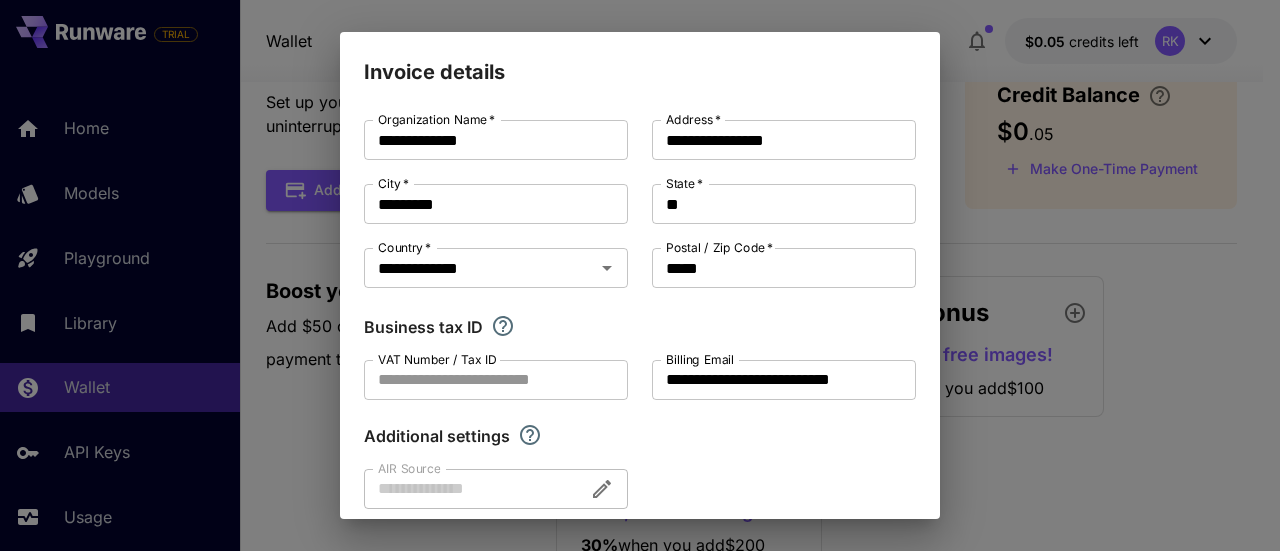 click on "**********" at bounding box center (640, 314) 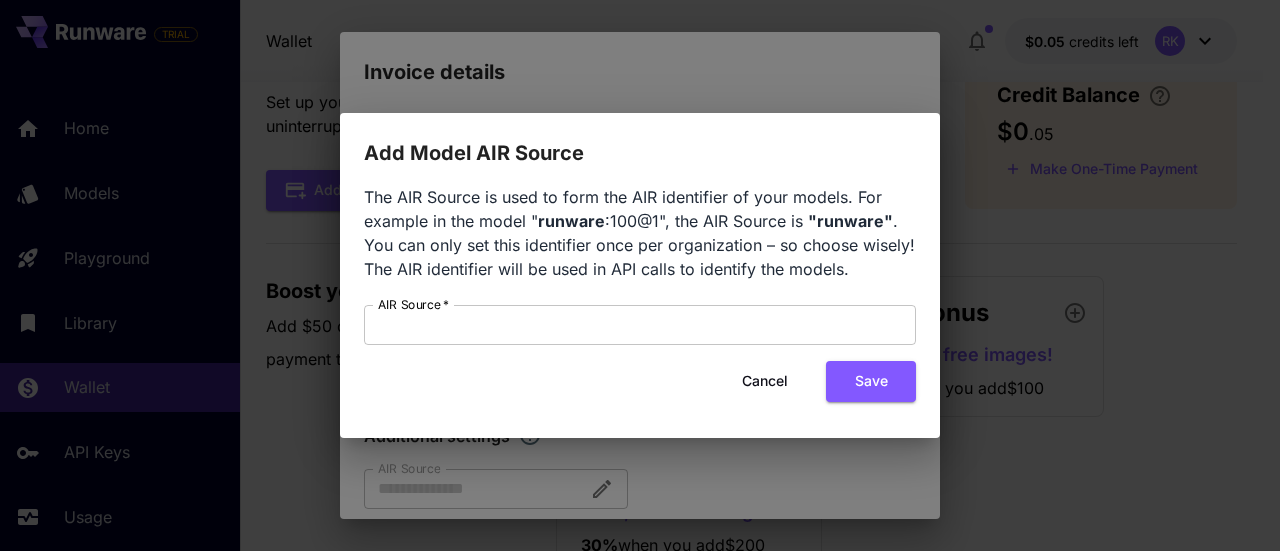 click on "Cancel" at bounding box center (765, 381) 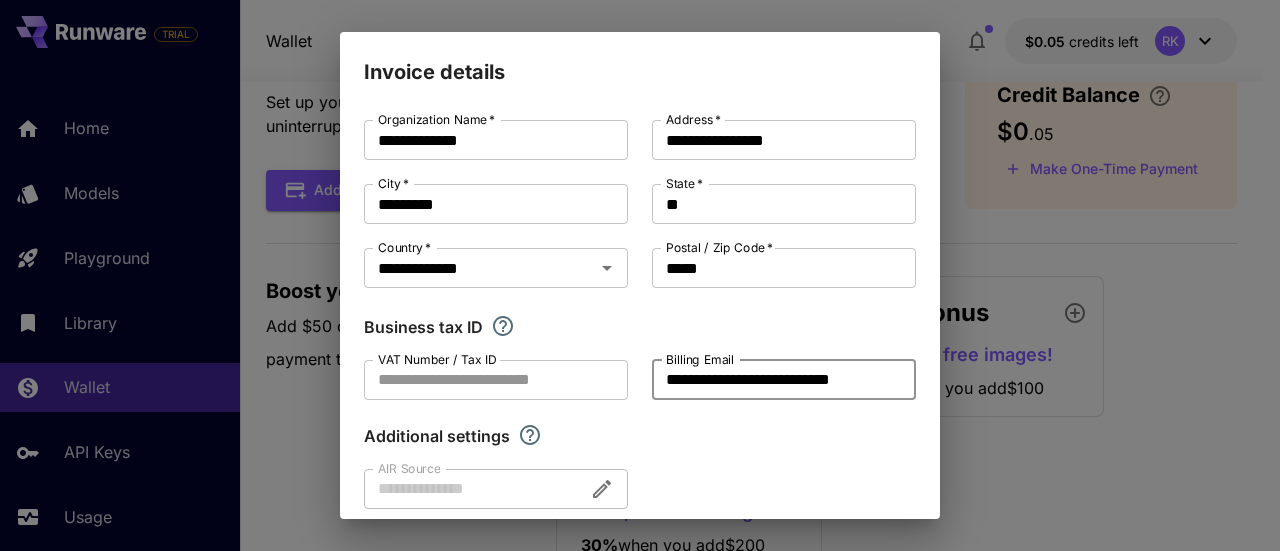 click on "**********" at bounding box center (784, 380) 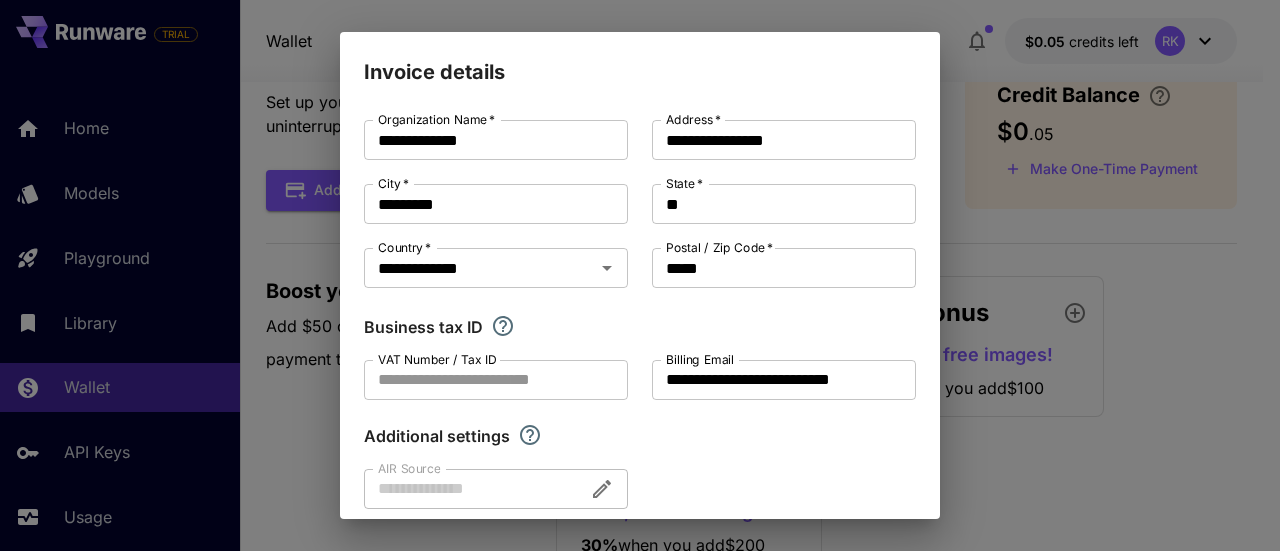 scroll, scrollTop: 90, scrollLeft: 0, axis: vertical 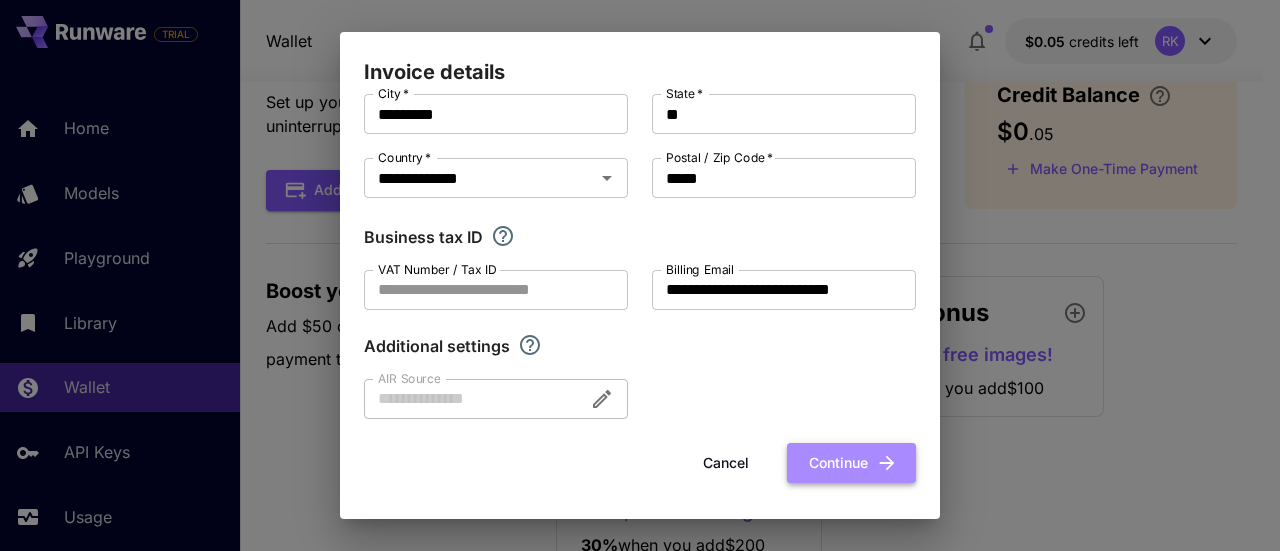click on "Continue" at bounding box center (851, 463) 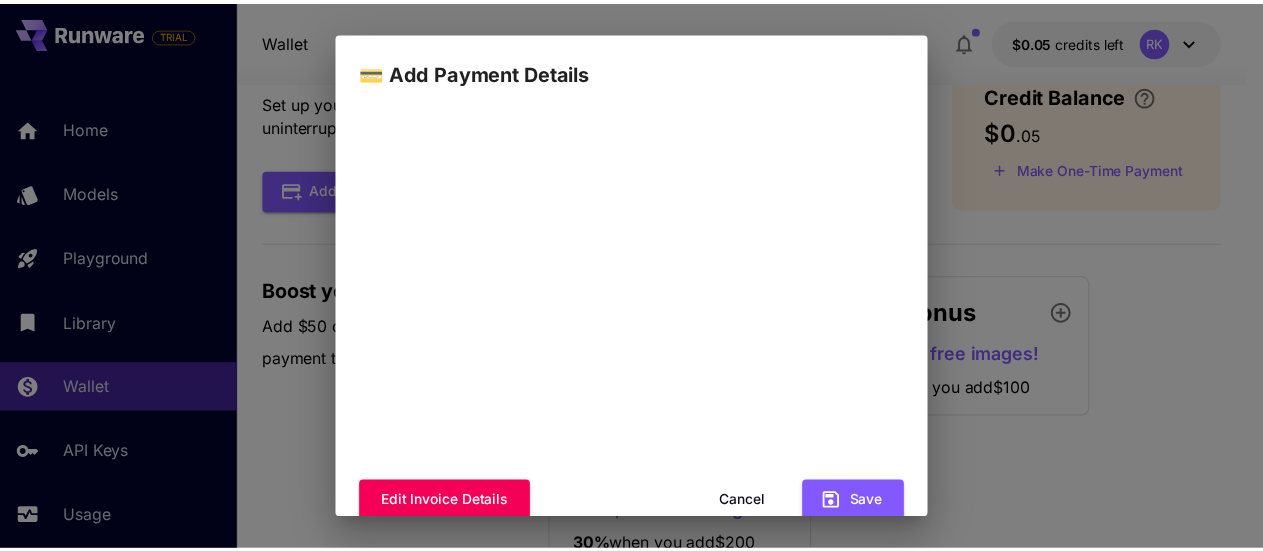 scroll, scrollTop: 352, scrollLeft: 0, axis: vertical 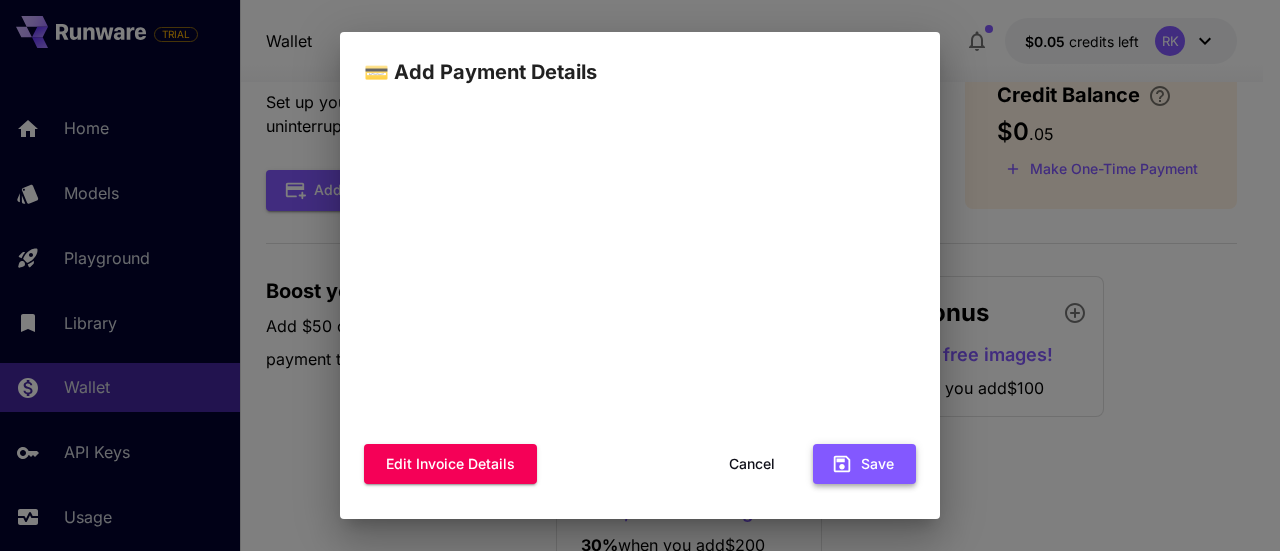 click on "Save" at bounding box center [864, 464] 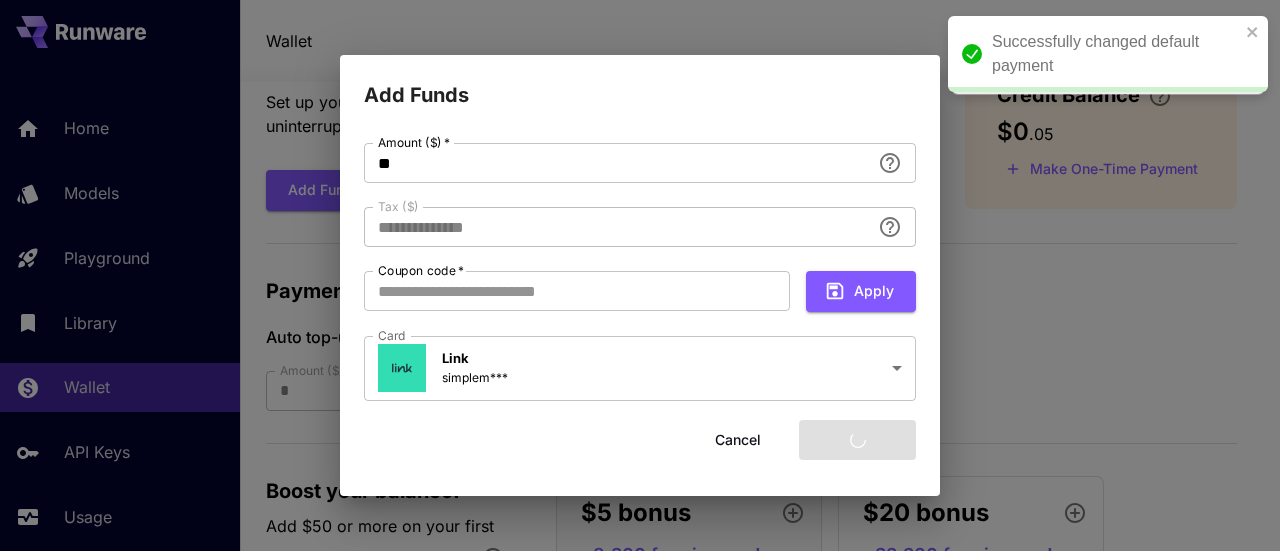 type on "****" 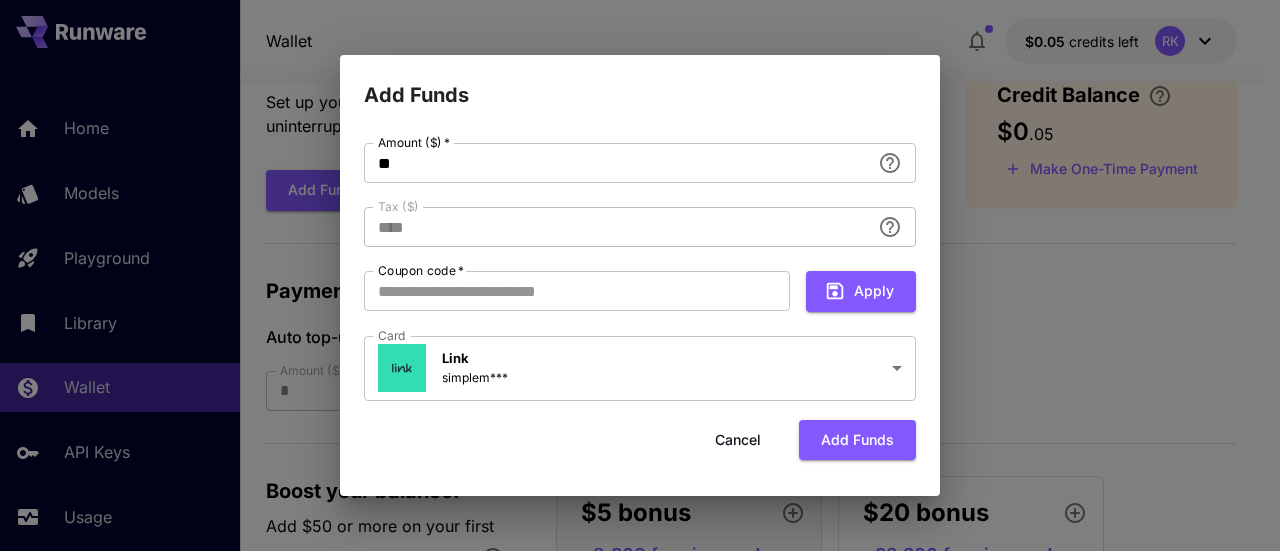 click on "Add funds" at bounding box center (857, 440) 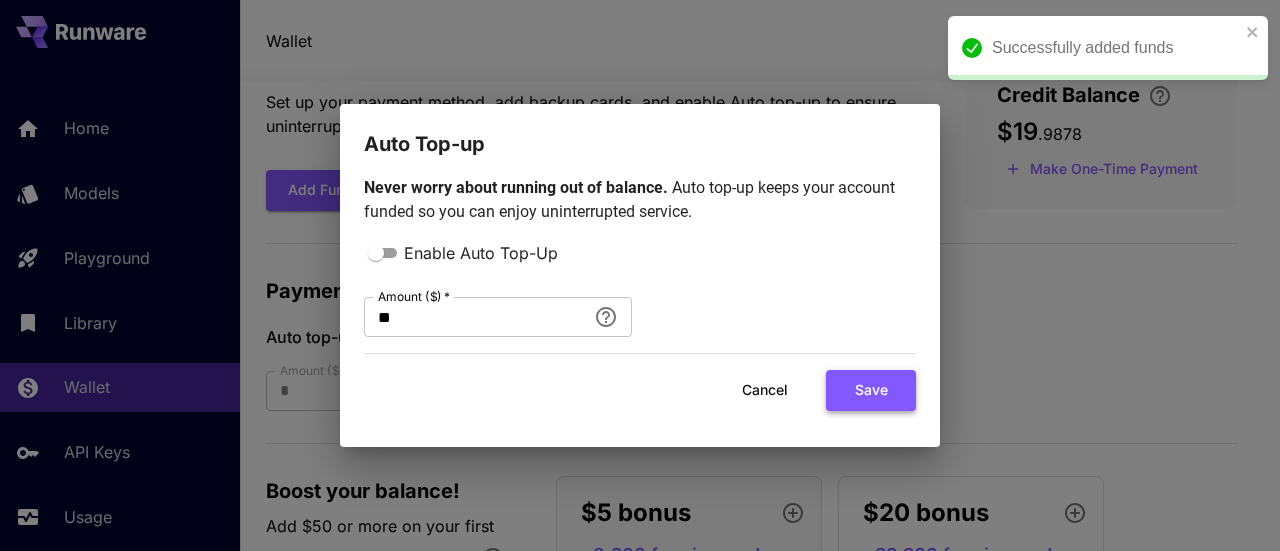 click on "Save" at bounding box center (871, 390) 